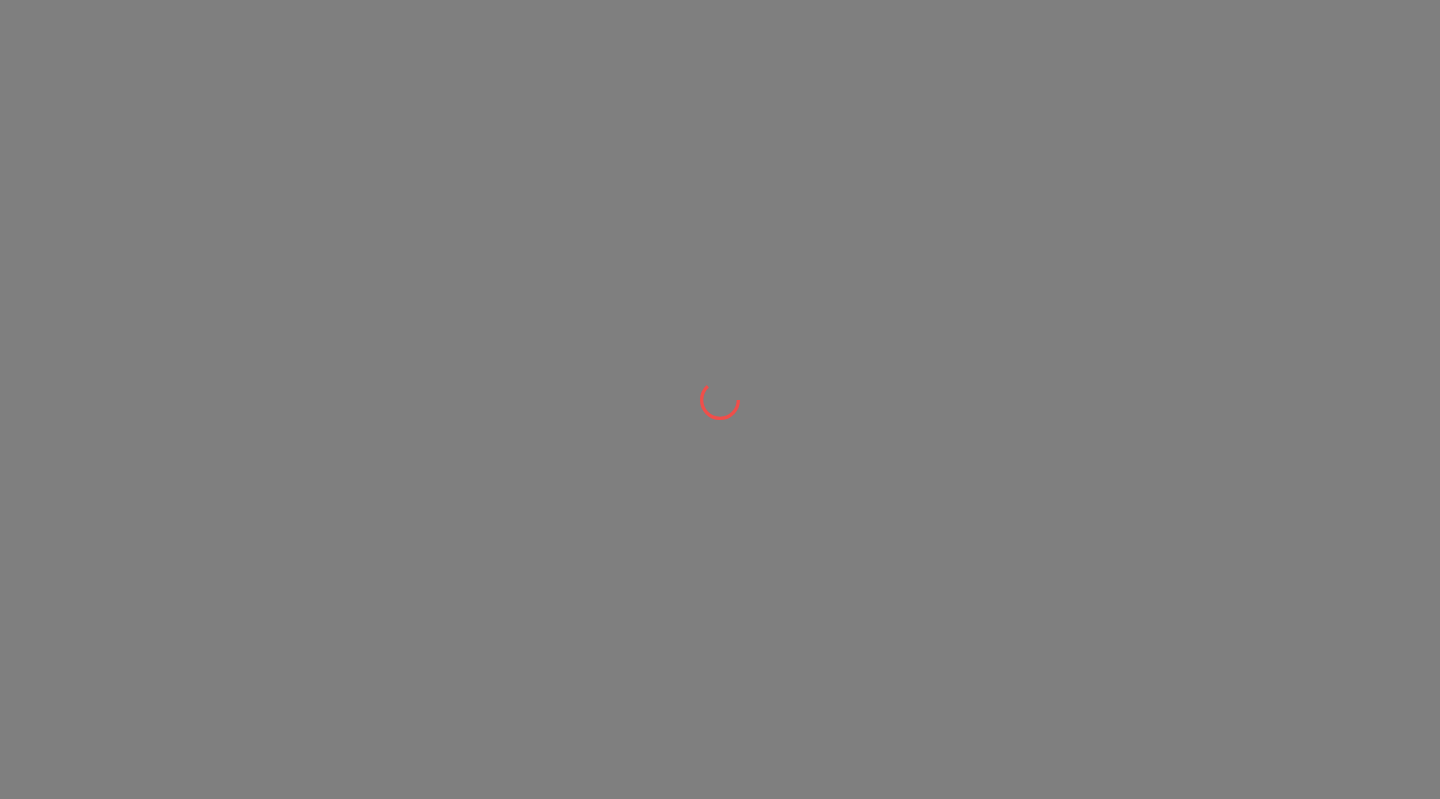 scroll, scrollTop: 0, scrollLeft: 0, axis: both 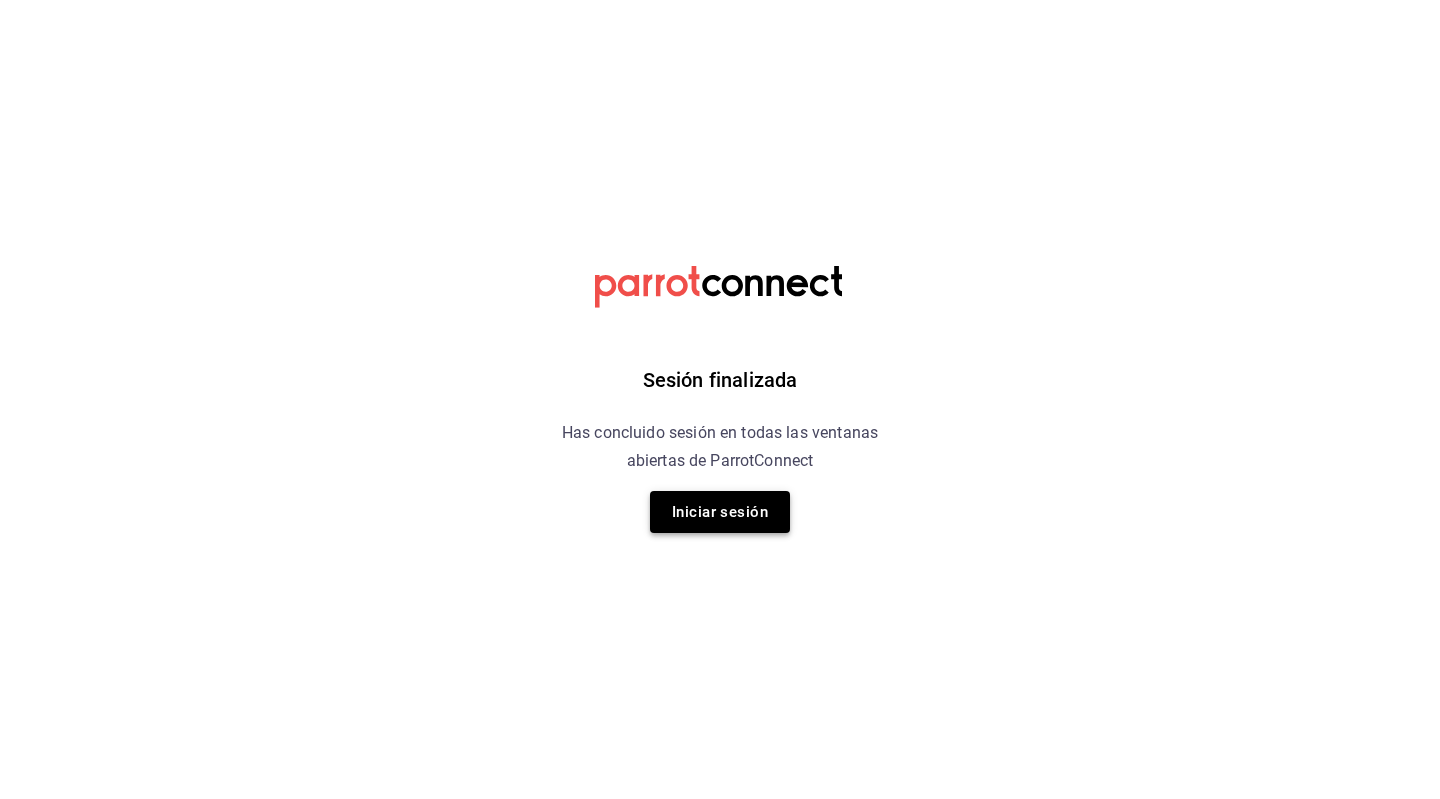 click on "Iniciar sesión" at bounding box center (720, 512) 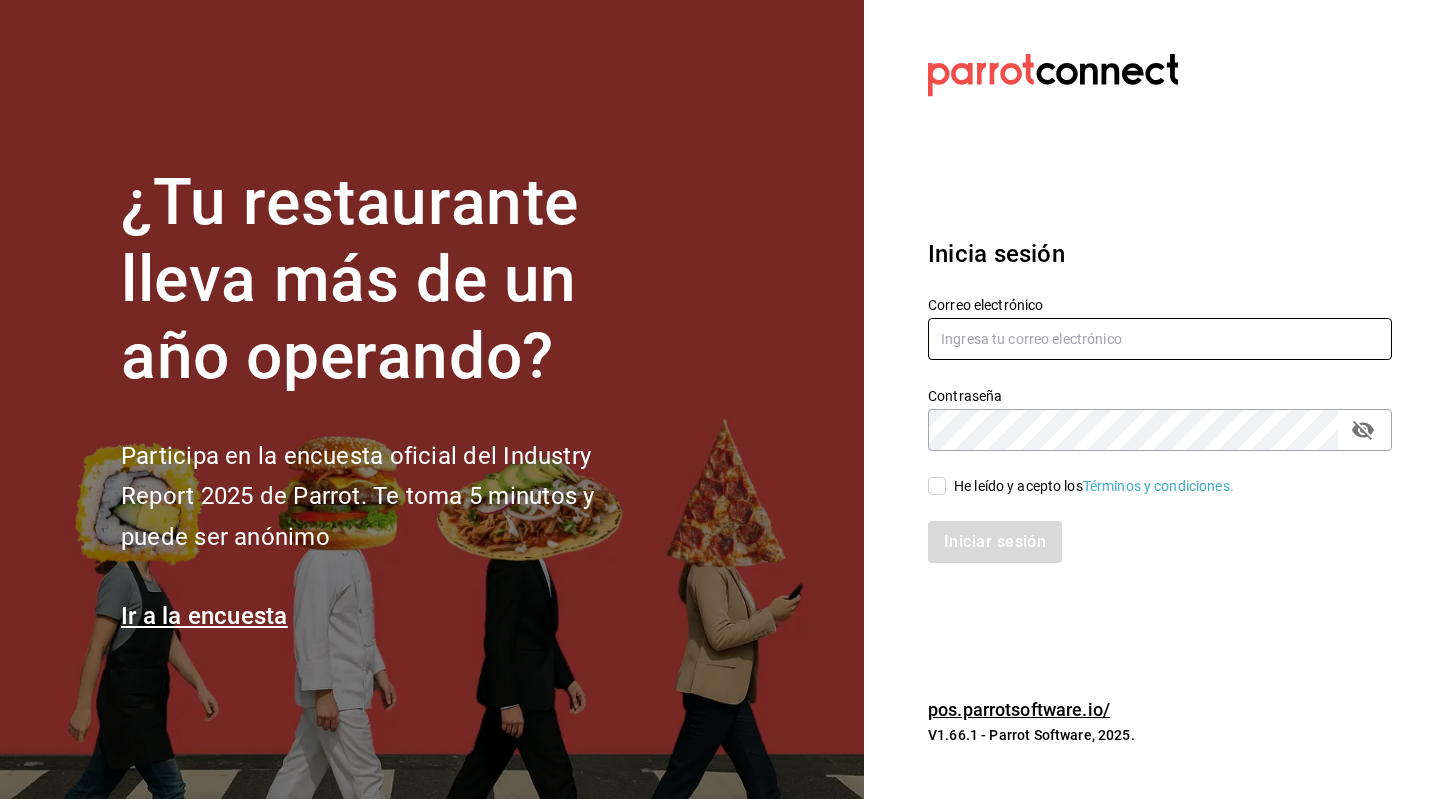 click at bounding box center (1160, 339) 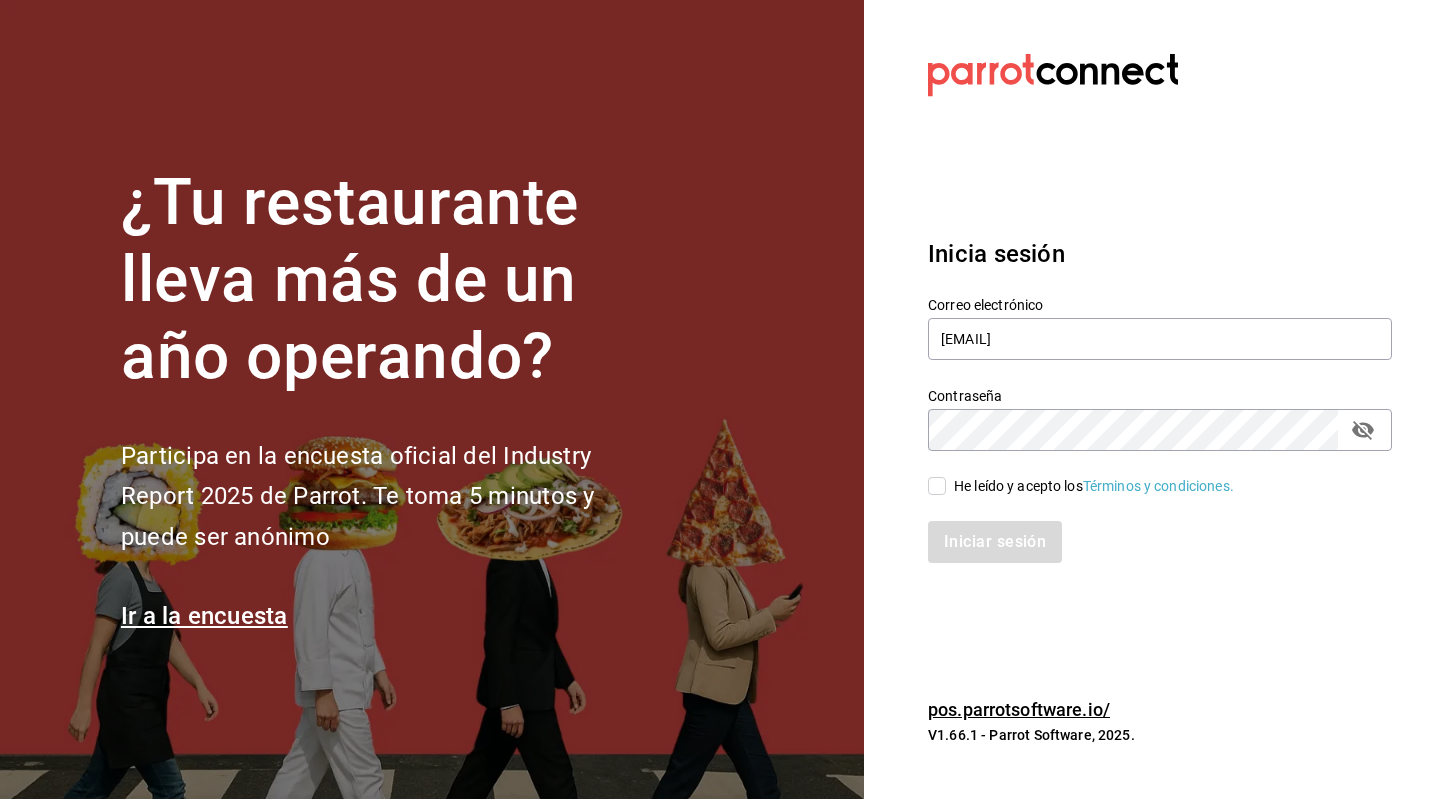 click on "He leído y acepto los  Términos y condiciones." at bounding box center [937, 486] 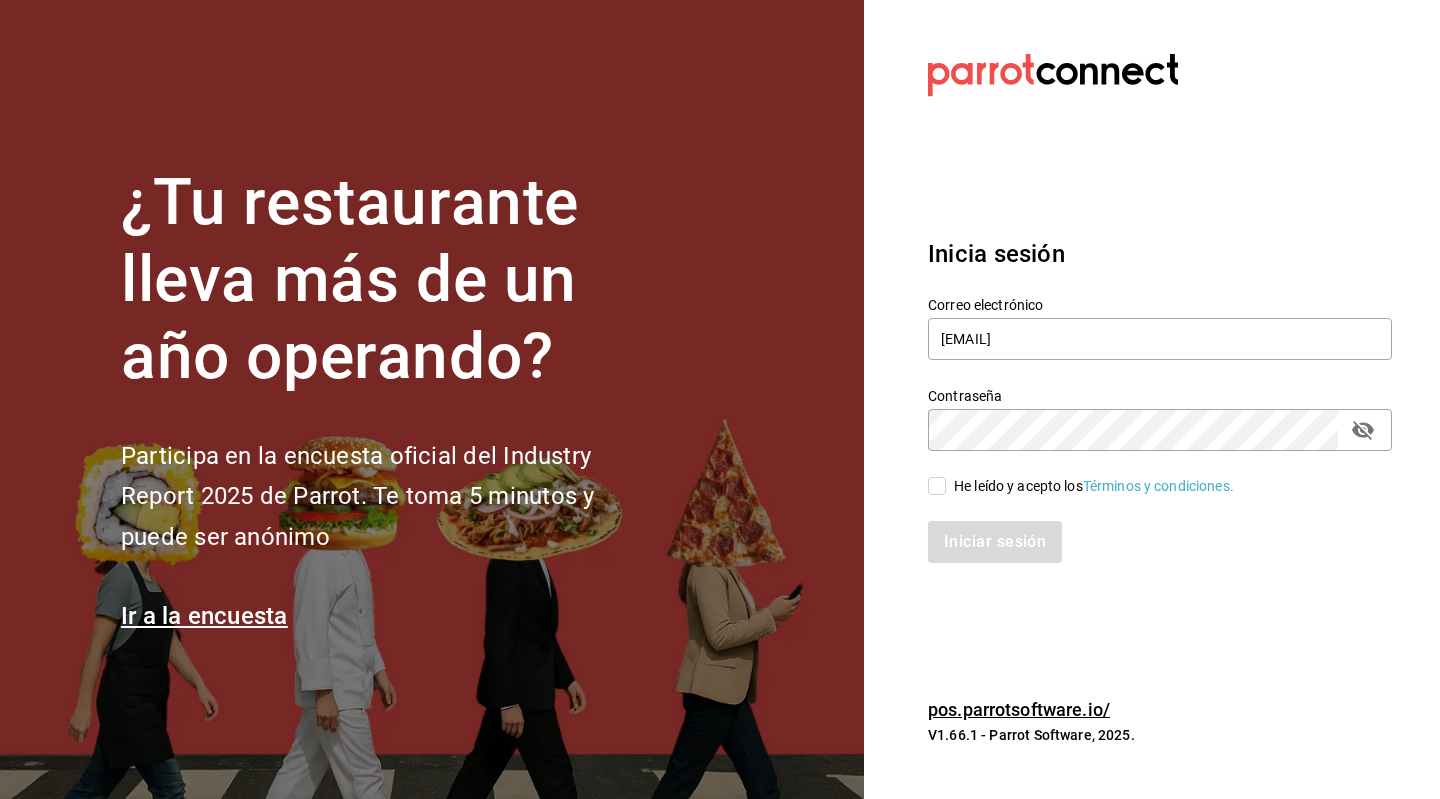 checkbox on "true" 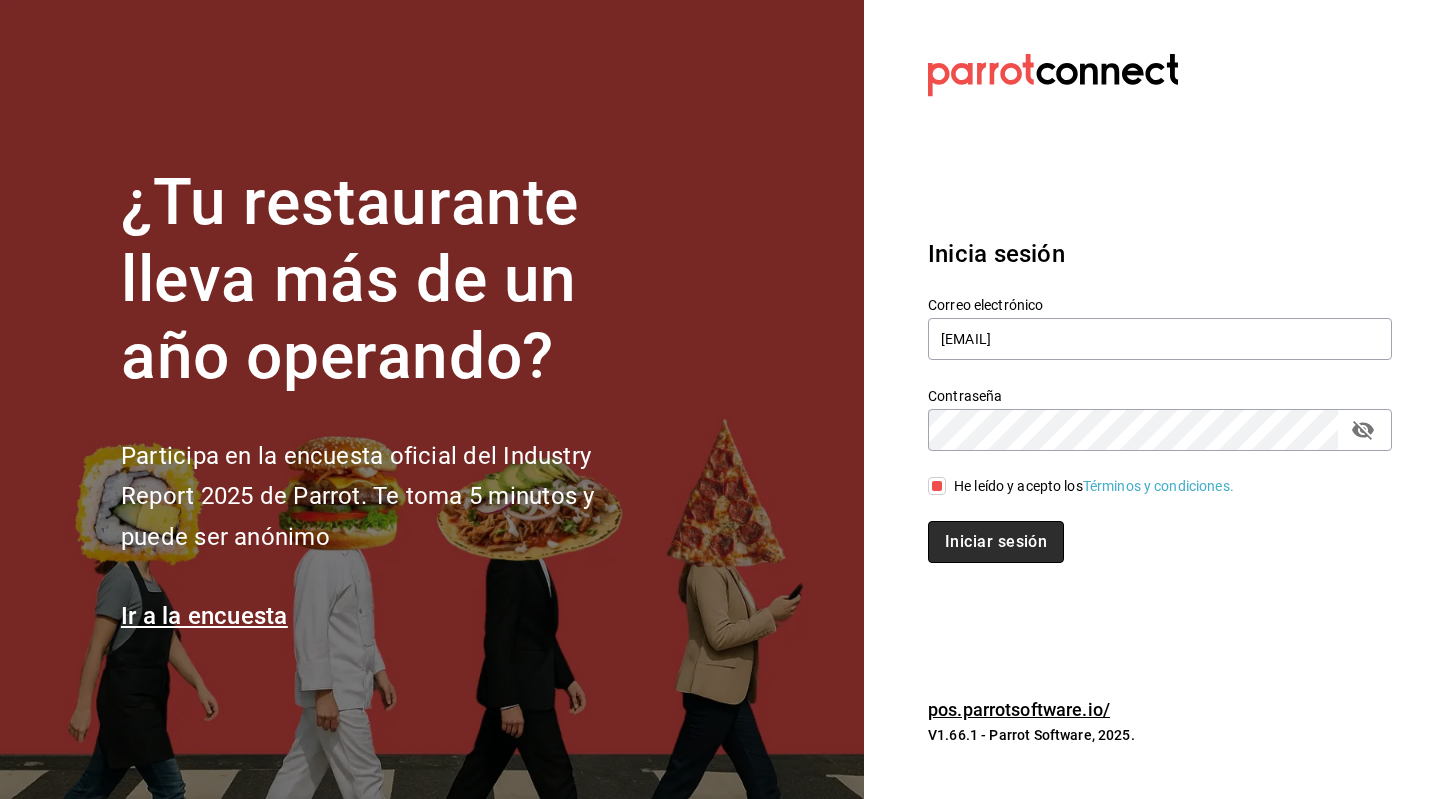 click on "Iniciar sesión" at bounding box center (996, 542) 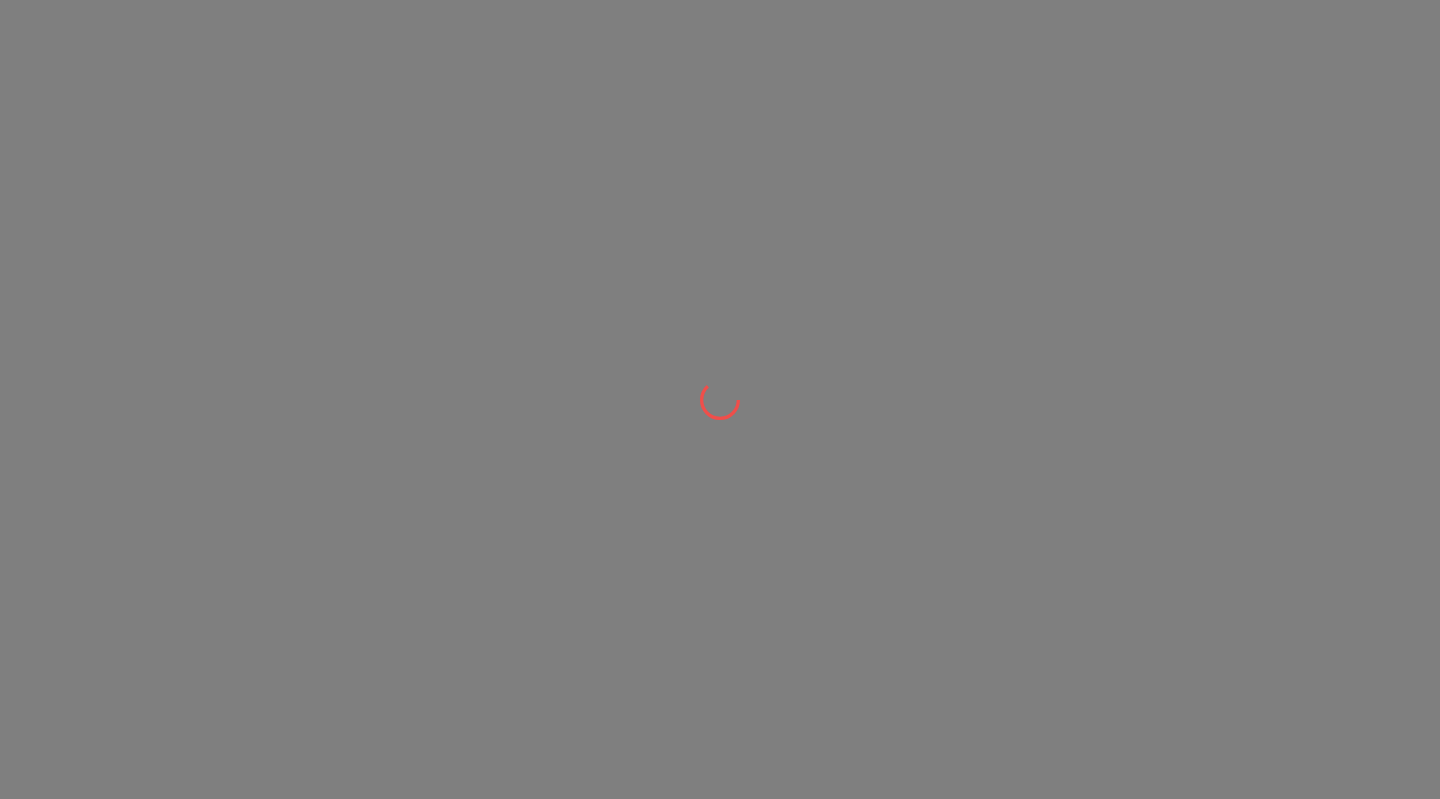 scroll, scrollTop: 0, scrollLeft: 0, axis: both 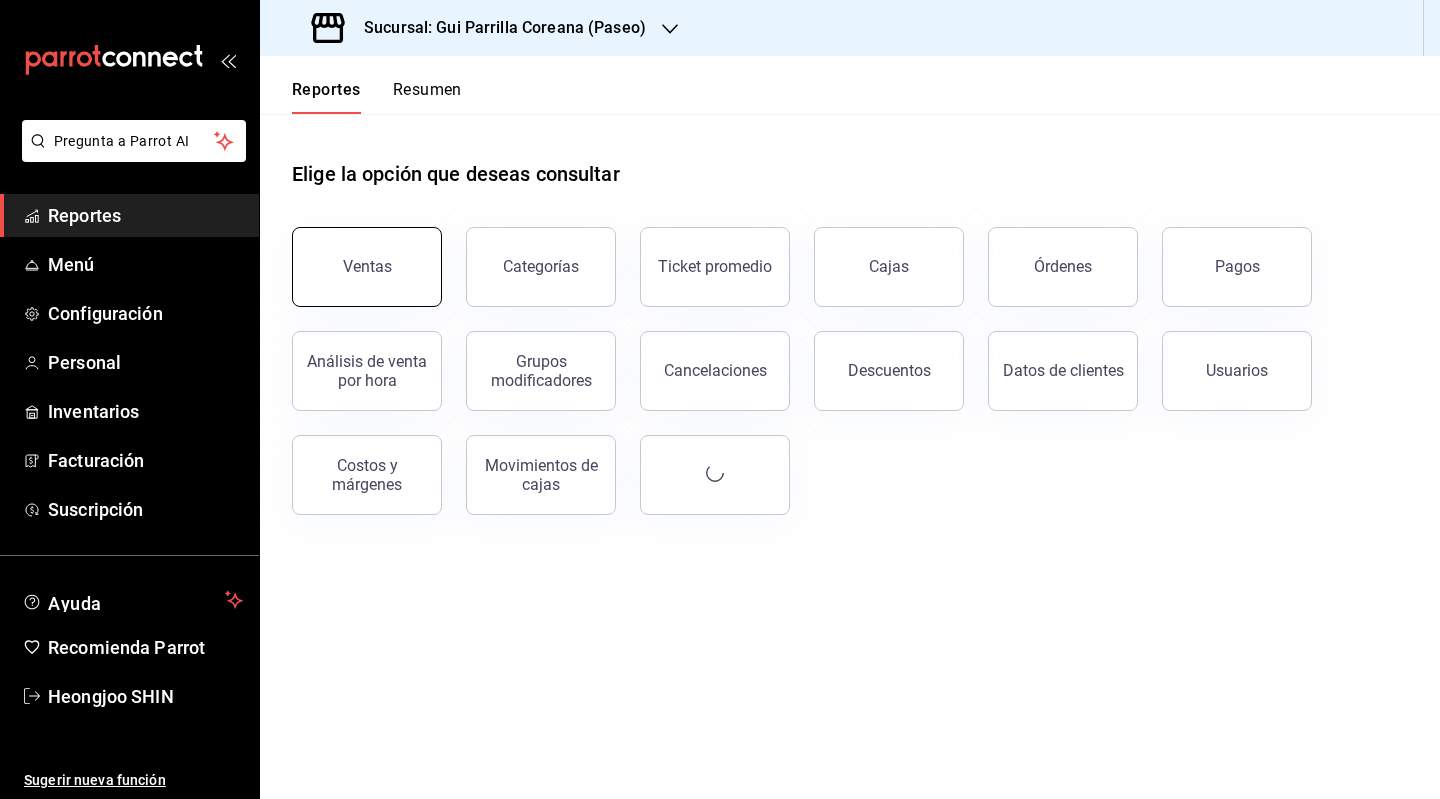 click on "Ventas" at bounding box center (367, 267) 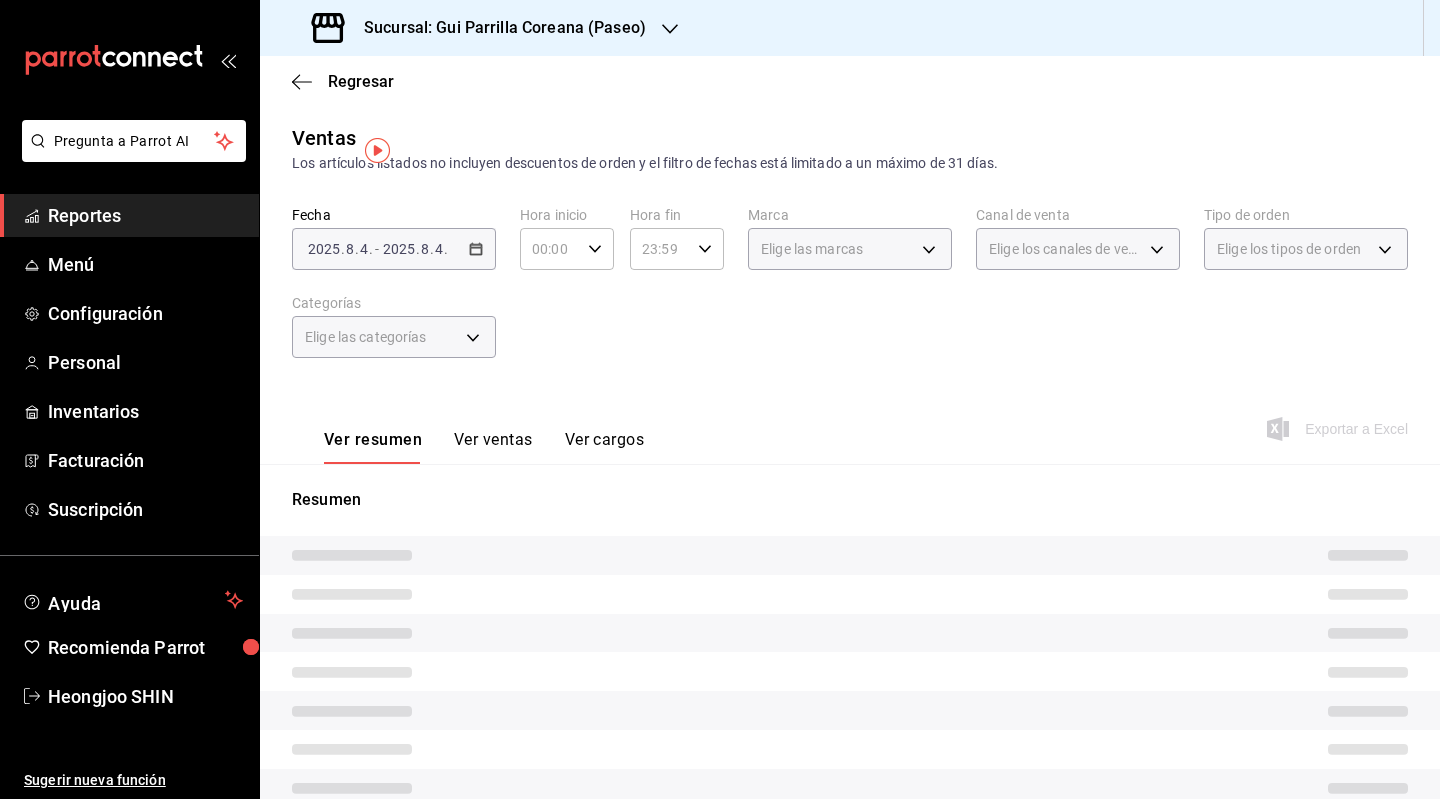 click on "[DATE] [DATE] .  [MONTH] .  [DAY] . - [DATE] [DATE] .  [MONTH] .  [DAY] ." at bounding box center [394, 249] 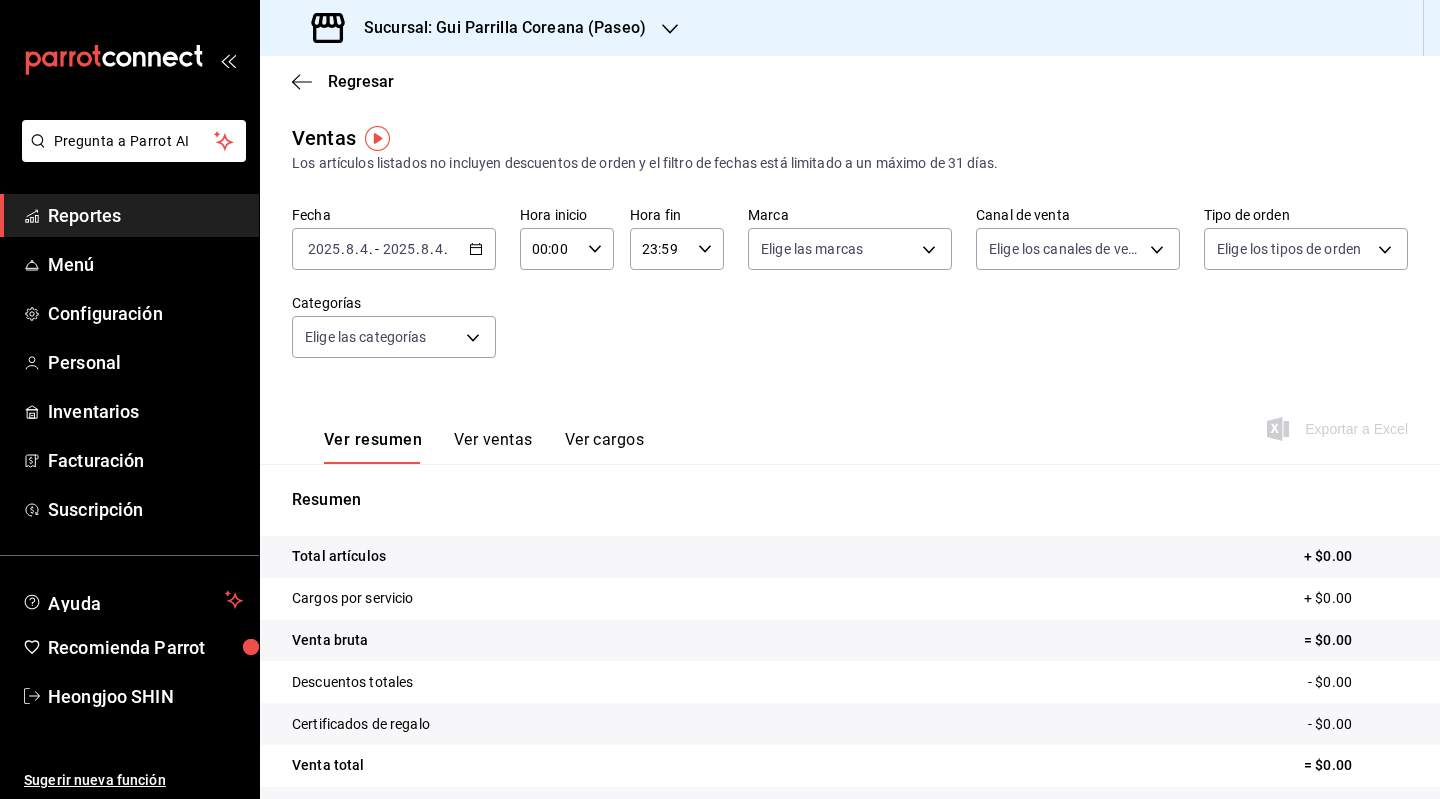 click on "[DATE] [DATE] .  [MONTH] .  [DAY] . - [DATE] [DATE] .  [MONTH] .  [DAY] ." at bounding box center (394, 249) 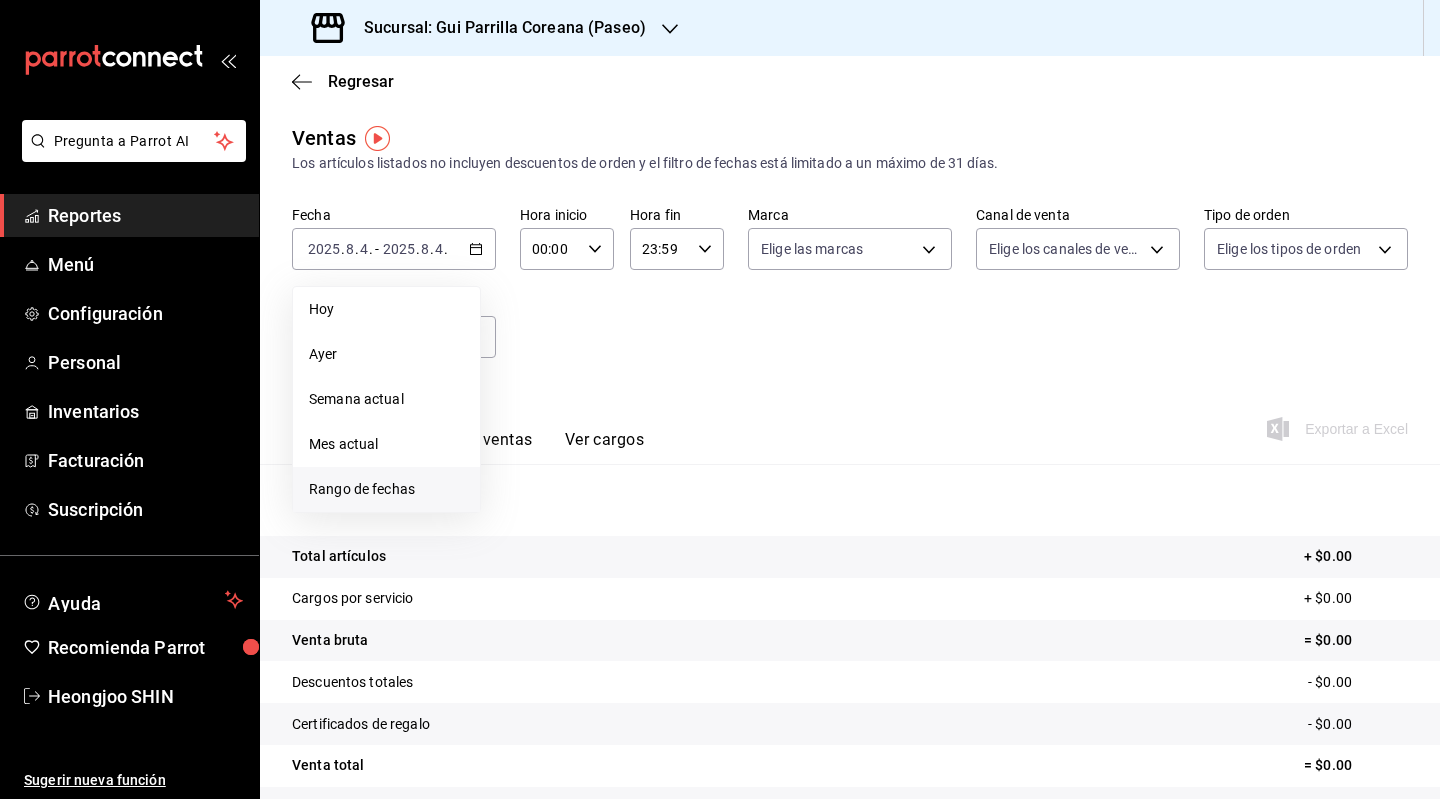 click on "Rango de fechas" at bounding box center (386, 489) 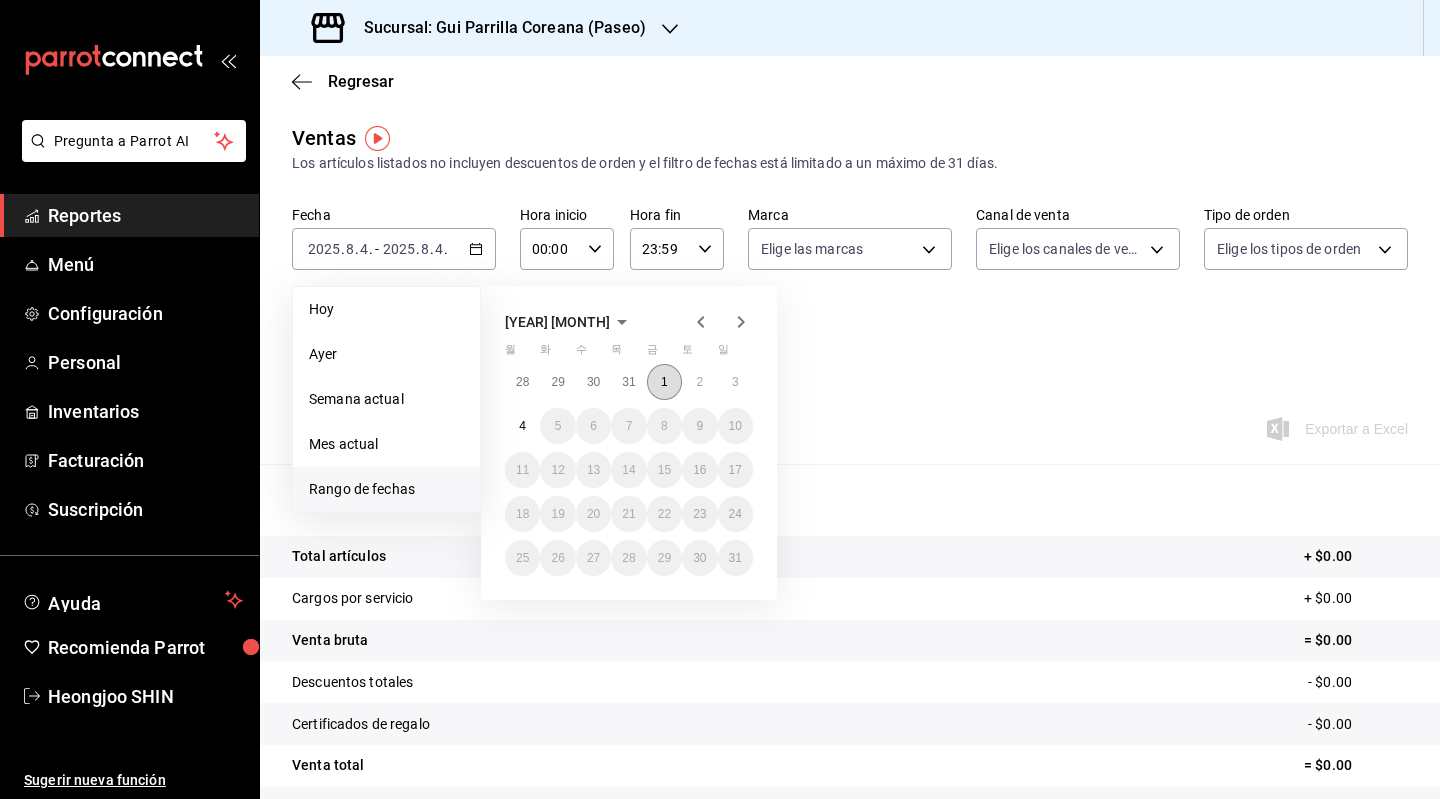 click on "1" at bounding box center [664, 382] 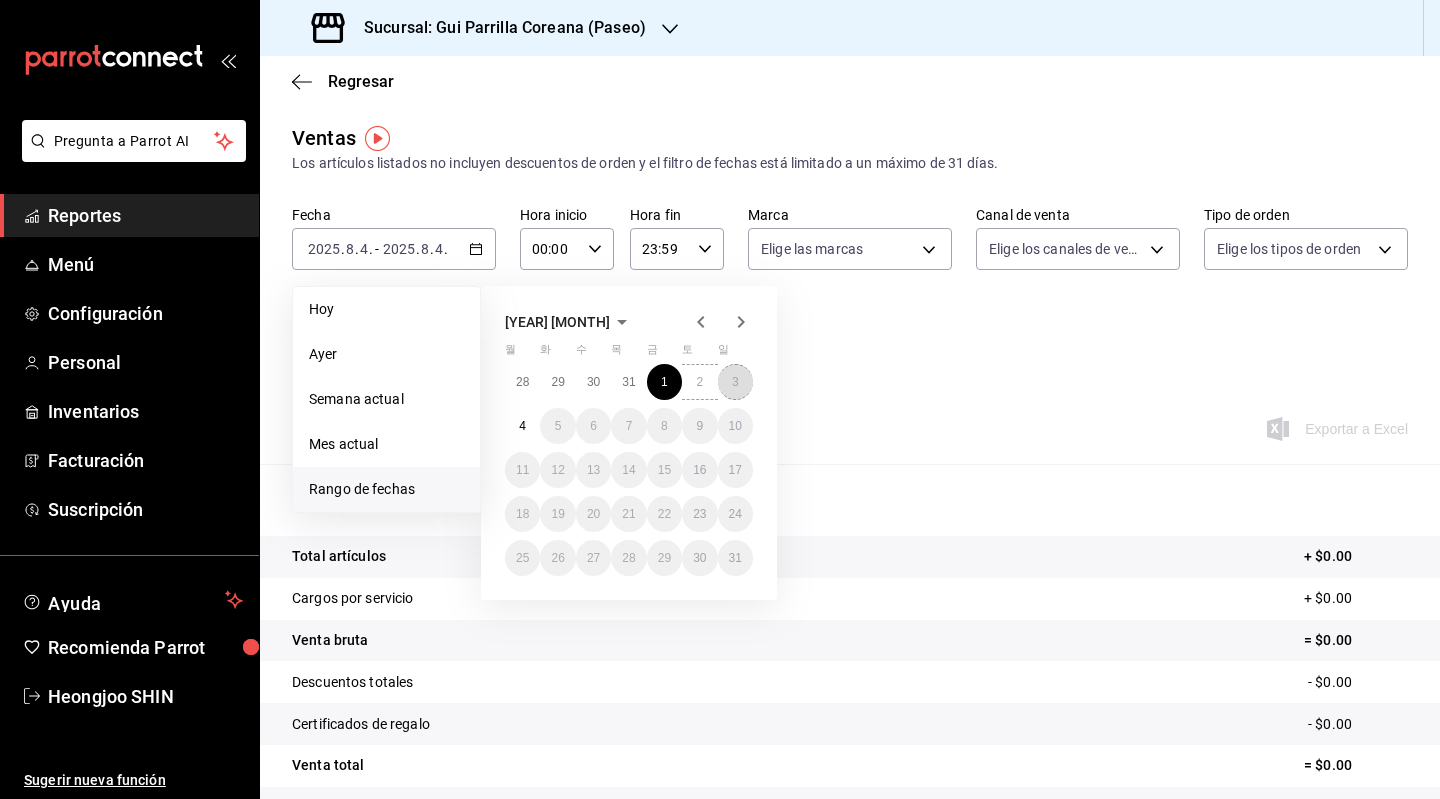 click on "3" at bounding box center [735, 382] 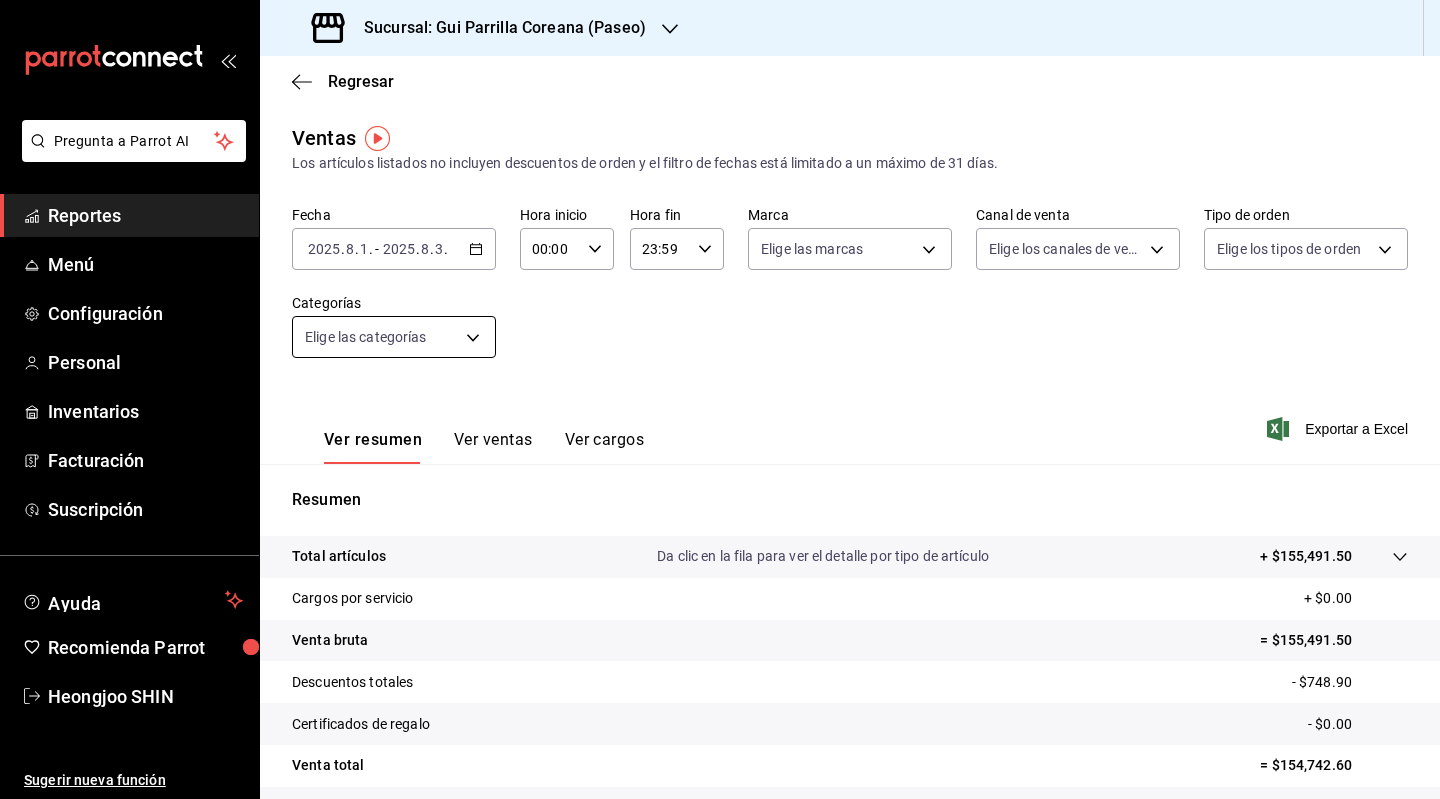 click on "Pregunta a Parrot AI Reportes   Menú   Configuración   Personal   Inventarios   Facturación   Suscripción   Ayuda Recomienda Parrot   [PERSON]   Sugerir nueva función   Sucursal: Gui Parrilla Coreana (Paseo) Regresar Ventas Los artículos listados no incluyen descuentos de orden y el filtro de fechas está limitado a un máximo de 31 días. Fecha [DATE] [DATE] .  [MONTH] .  [DAY] . - [DATE] [DATE] .  [MONTH] .  [DAY] . Hora inicio 00:00 Hora inicio Hora fin 23:59 Hora fin Marca Elige las marcas Canal de venta Elige los canales de venta Tipo de orden Elige los tipos de orden Categorías Elige las categorías Ver resumen Ver ventas Ver cargos Exportar a Excel Resumen Total artículos Da clic en la fila para ver el detalle por tipo de artículo + $[PRICE] Cargos por servicio + $[PRICE] Venta bruta = $[PRICE] Descuentos totales - $[PRICE] Certificados de regalo - $[PRICE] Venta total = $[PRICE] Impuestos - $[PRICE] Venta neta = $[PRICE] Pregunta a Parrot AI Reportes   Menú   Configuración   Personal" at bounding box center (720, 399) 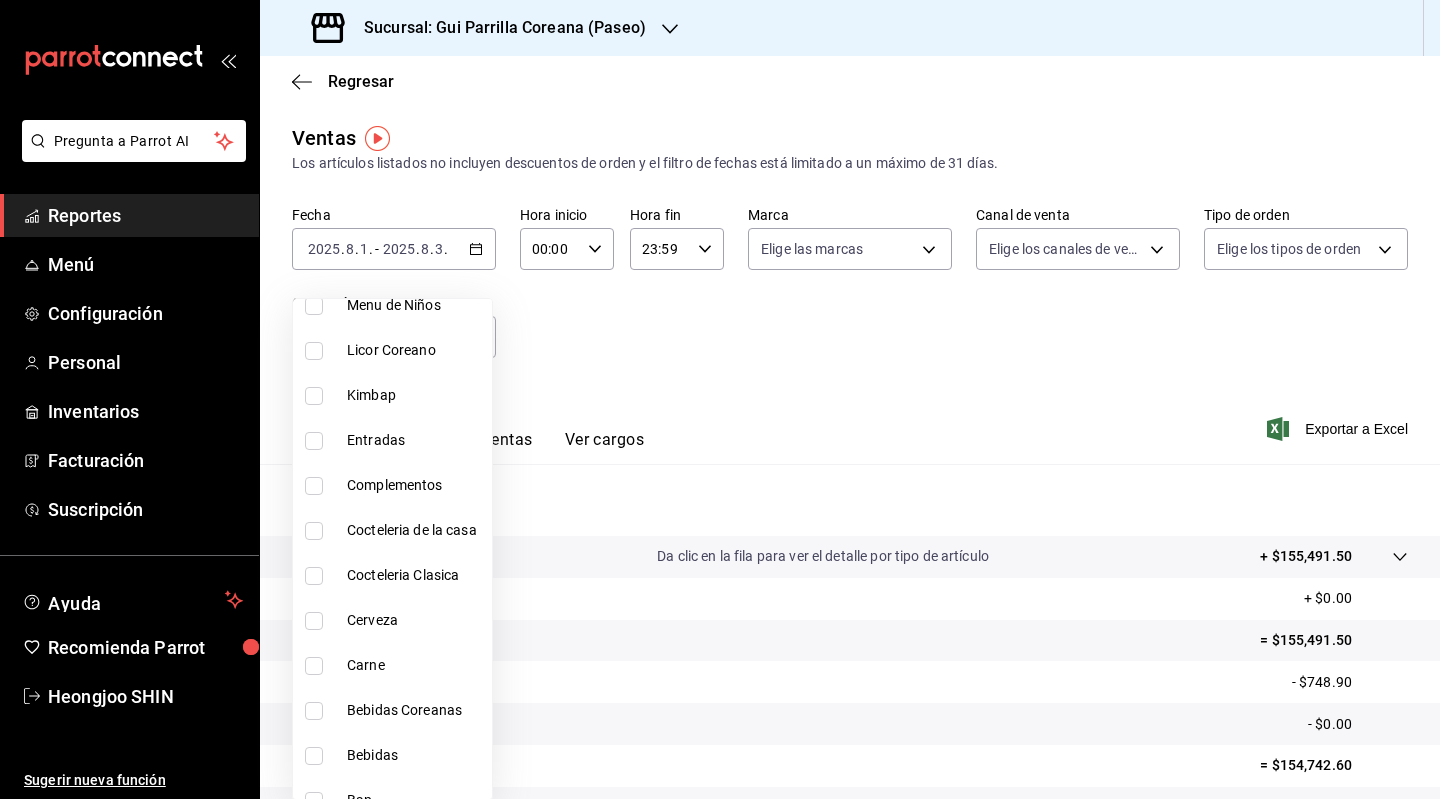 scroll, scrollTop: 830, scrollLeft: 0, axis: vertical 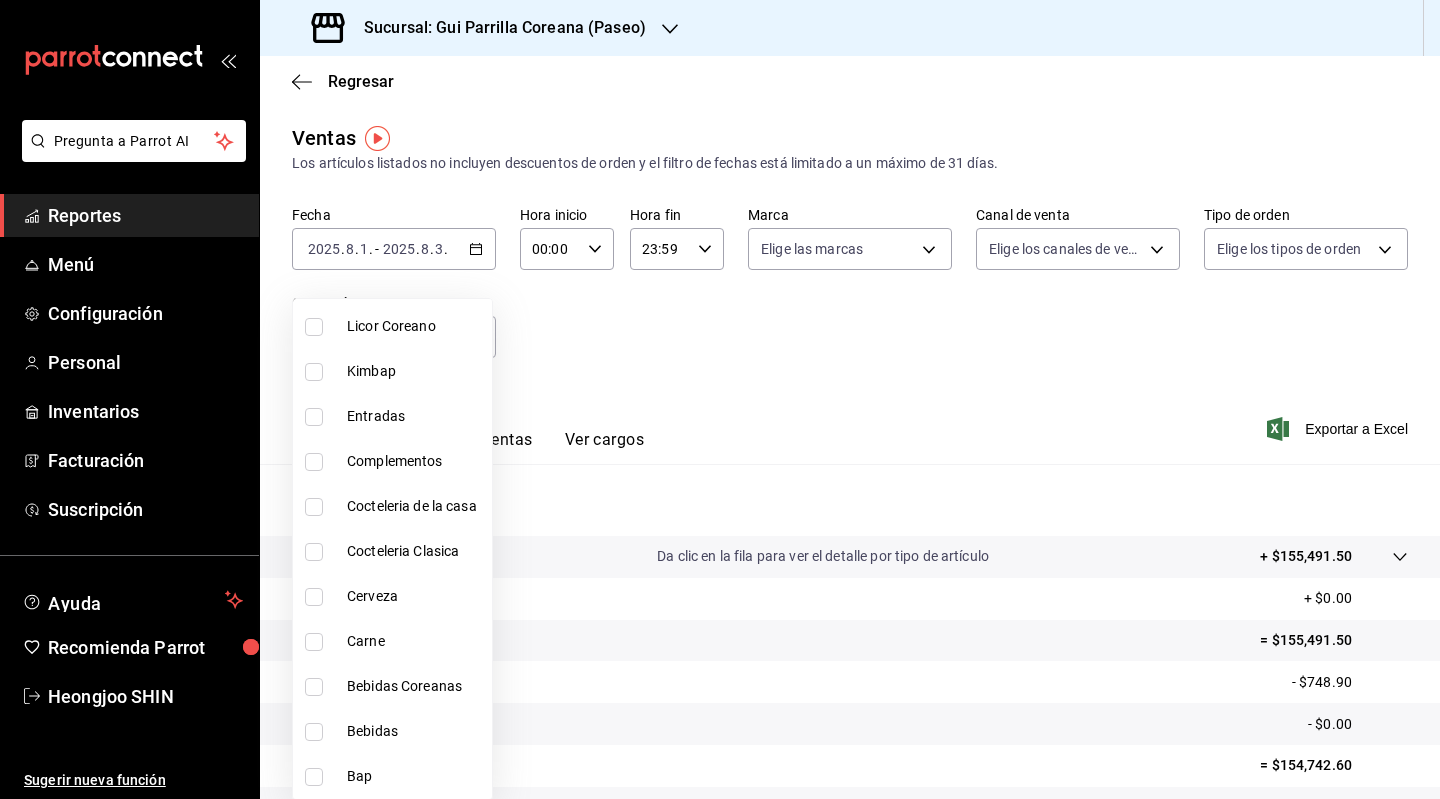 click at bounding box center [314, 687] 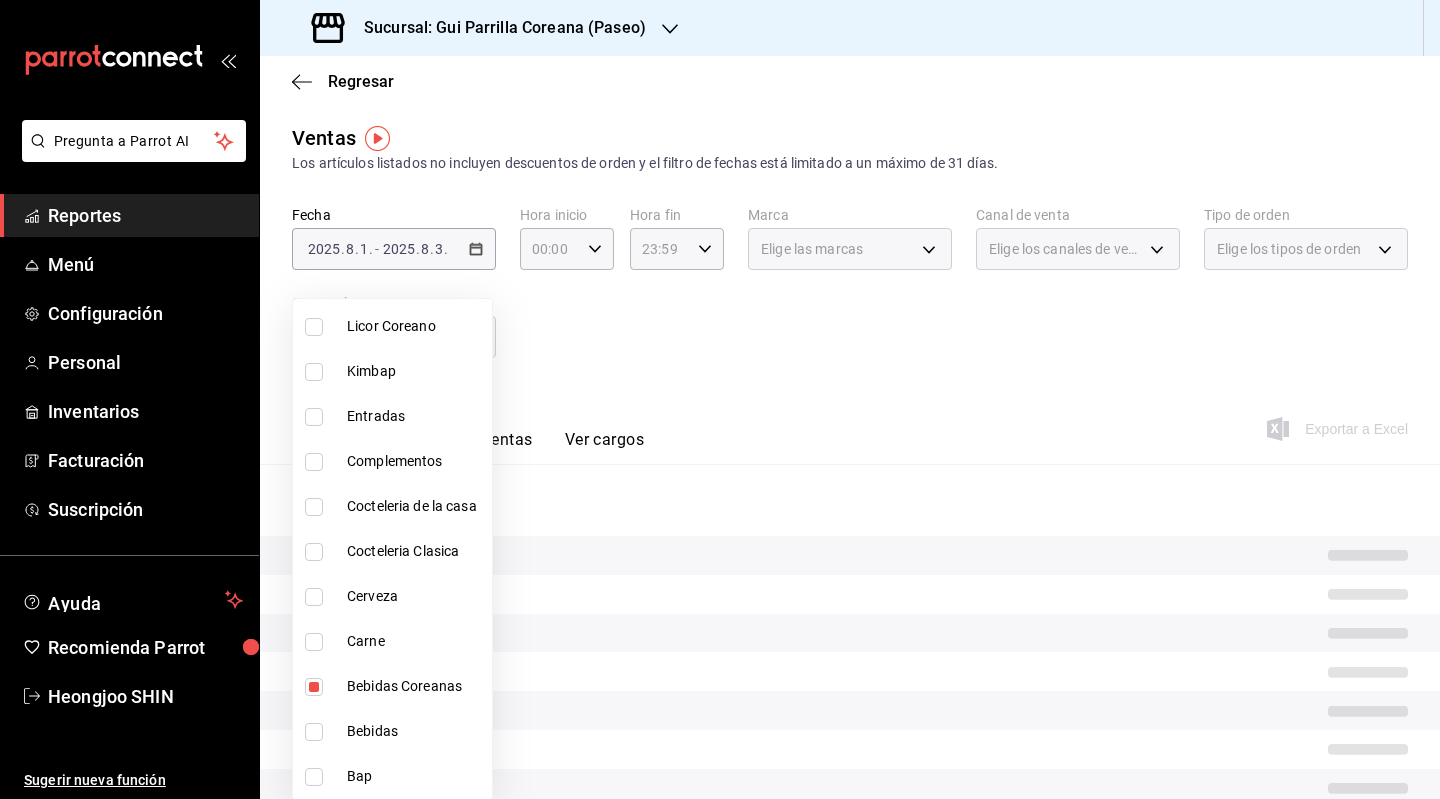 click at bounding box center [720, 399] 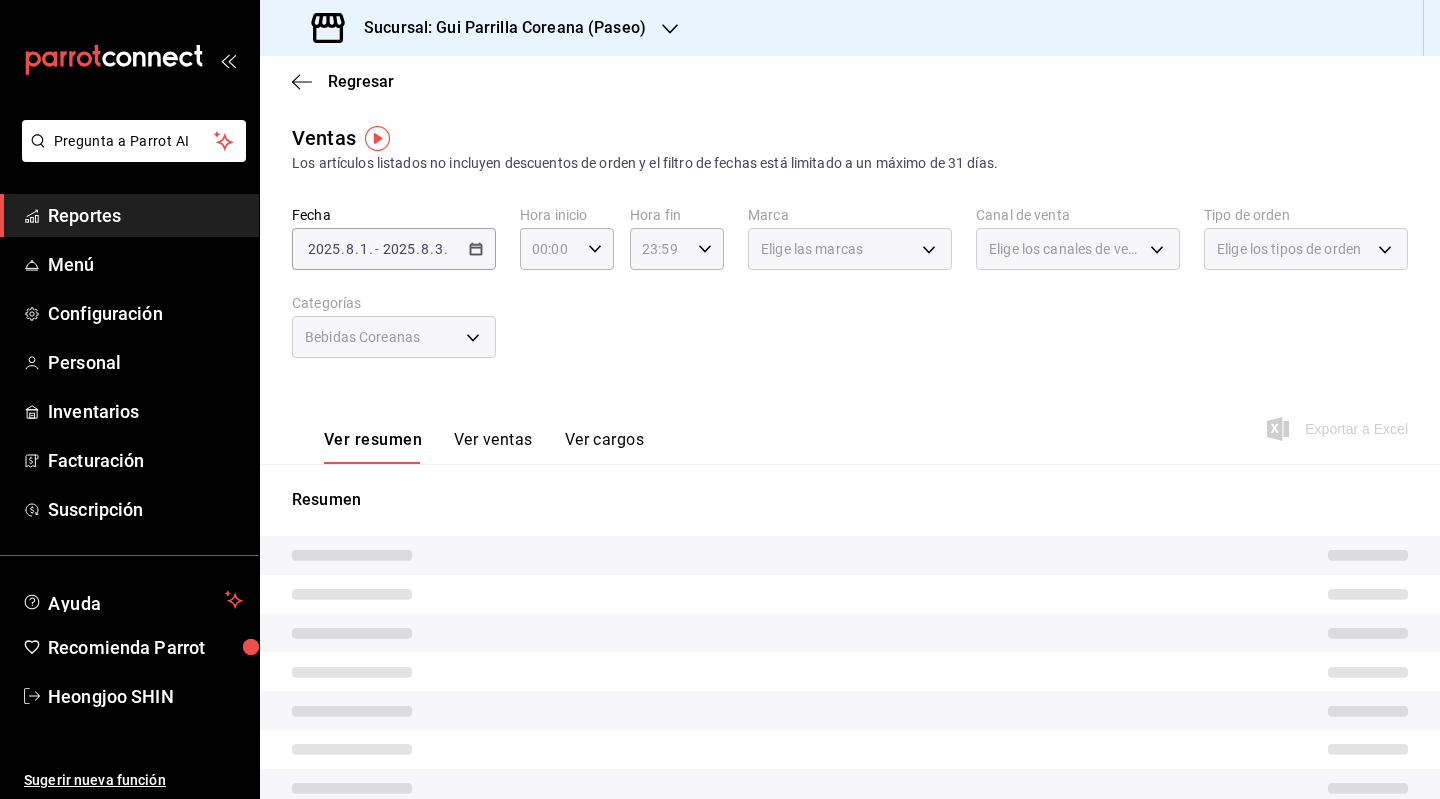 click on "Ver ventas" at bounding box center [493, 447] 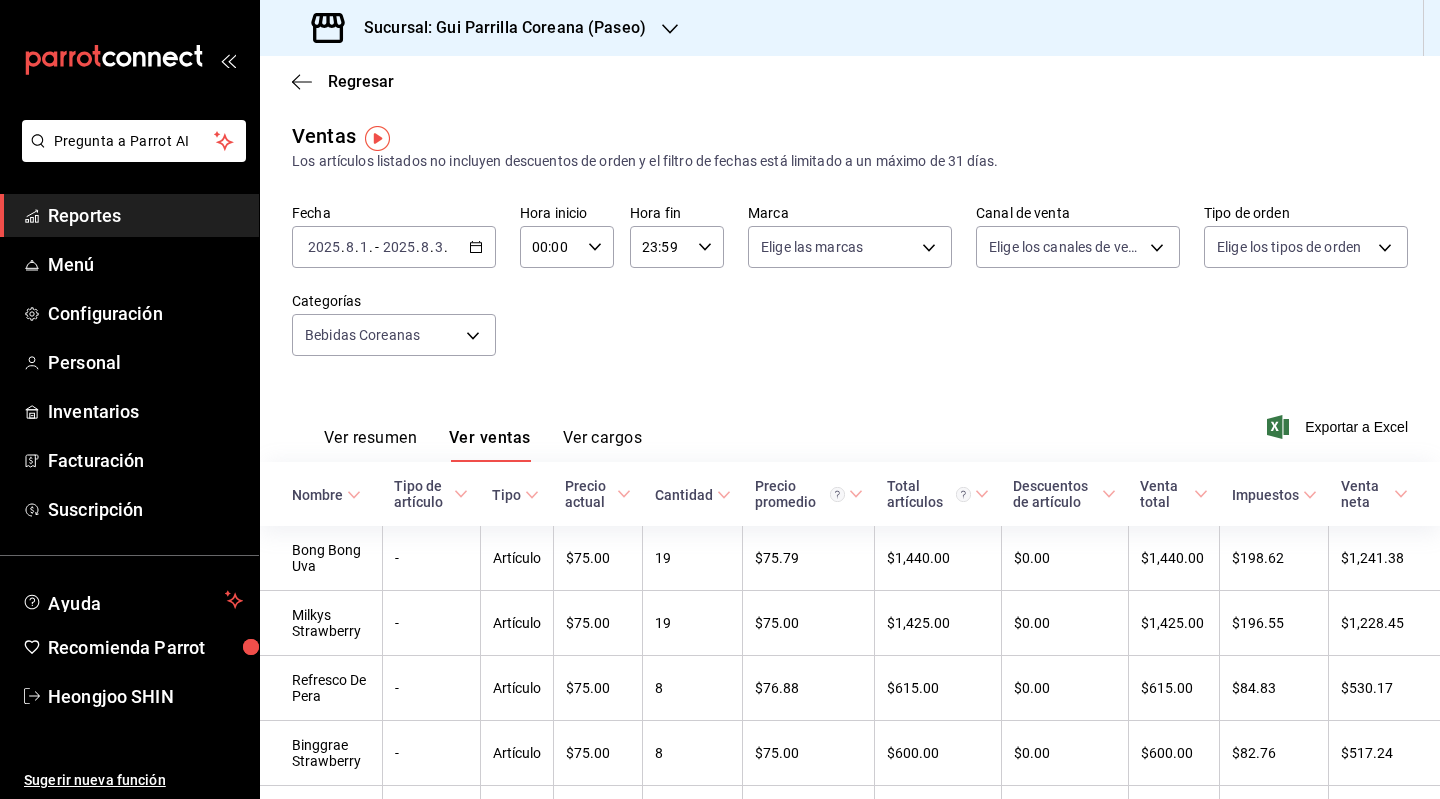 scroll, scrollTop: 0, scrollLeft: 0, axis: both 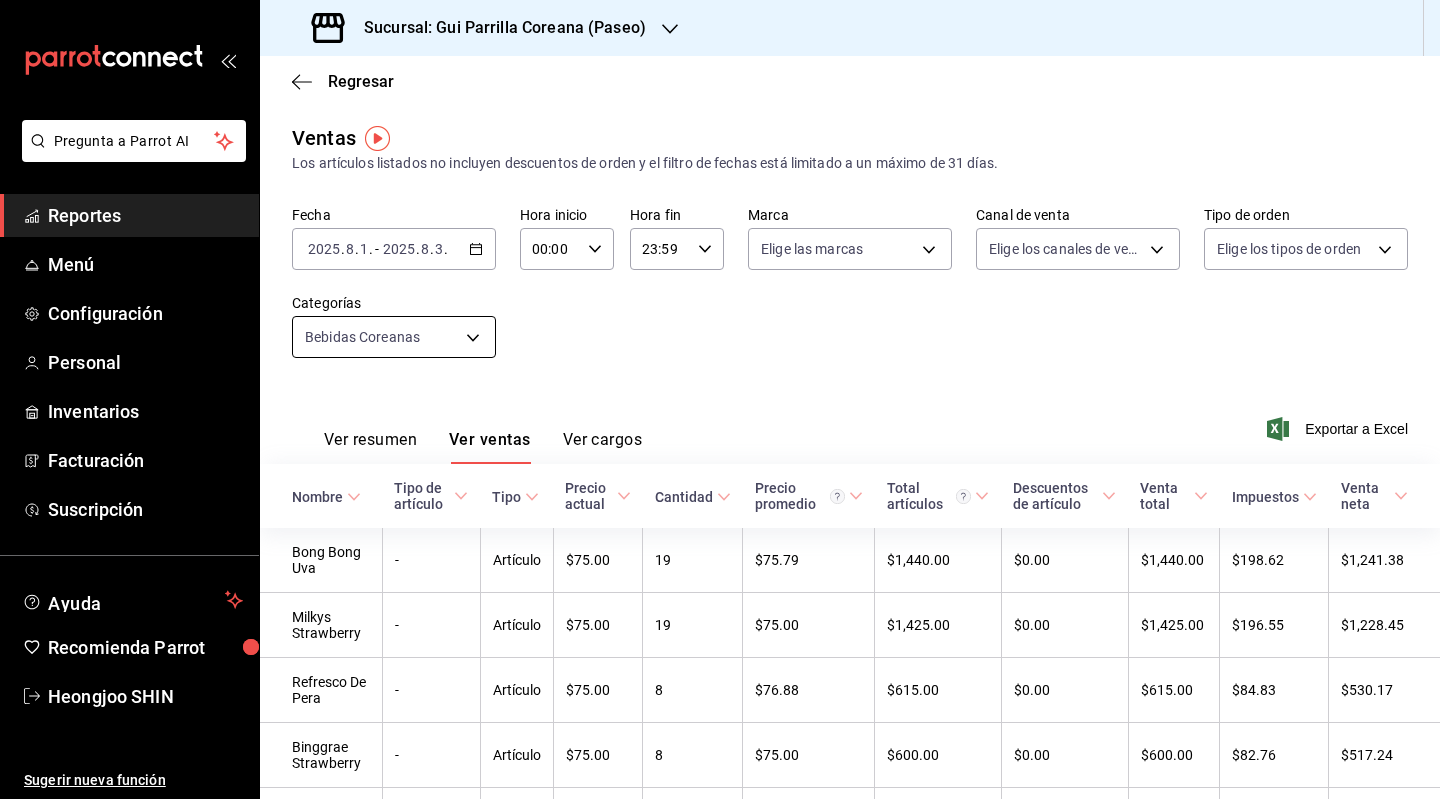 click on "Pregunta a Parrot AI Reportes   Menú   Configuración   Personal   Inventarios   Facturación   Suscripción   Ayuda Recomienda Parrot   [PERSON]   Sugerir nueva función   Sucursal: Gui Parrilla Coreana (Paseo) Regresar Ventas Los artículos listados no incluyen descuentos de orden y el filtro de fechas está limitado a un máximo de 31 días. Fecha [DATE] [DATE] .  [MONTH] .  [DAY] . - [DATE] [DATE] .  [MONTH] .  [DAY] . Hora inicio 00:00 Hora inicio Hora fin 23:59 Hora fin Marca Elige las marcas Canal de venta Elige los canales de venta Tipo de orden Elige los tipos de orden Categorías Bebidas Coreanas [UUID] Ver resumen Ver ventas Ver cargos Exportar a Excel Nombre Tipo de artículo Tipo Precio actual Cantidad Precio promedio   Total artículos   Descuentos de artículo Venta total Impuestos Venta neta Bong Bong Uva - Artículo $[PRICE] [NUMBER] $[PRICE] $[PRICE] $[PRICE] $[PRICE] $[PRICE] $[PRICE] $[PRICE] Milkys Strawberry - Artículo $[PRICE] [NUMBER] $[PRICE] $[PRICE] $[PRICE] $[PRICE] $[PRICE] $[PRICE] $[PRICE] - [NUMBER] - [NUMBER] -" at bounding box center (720, 399) 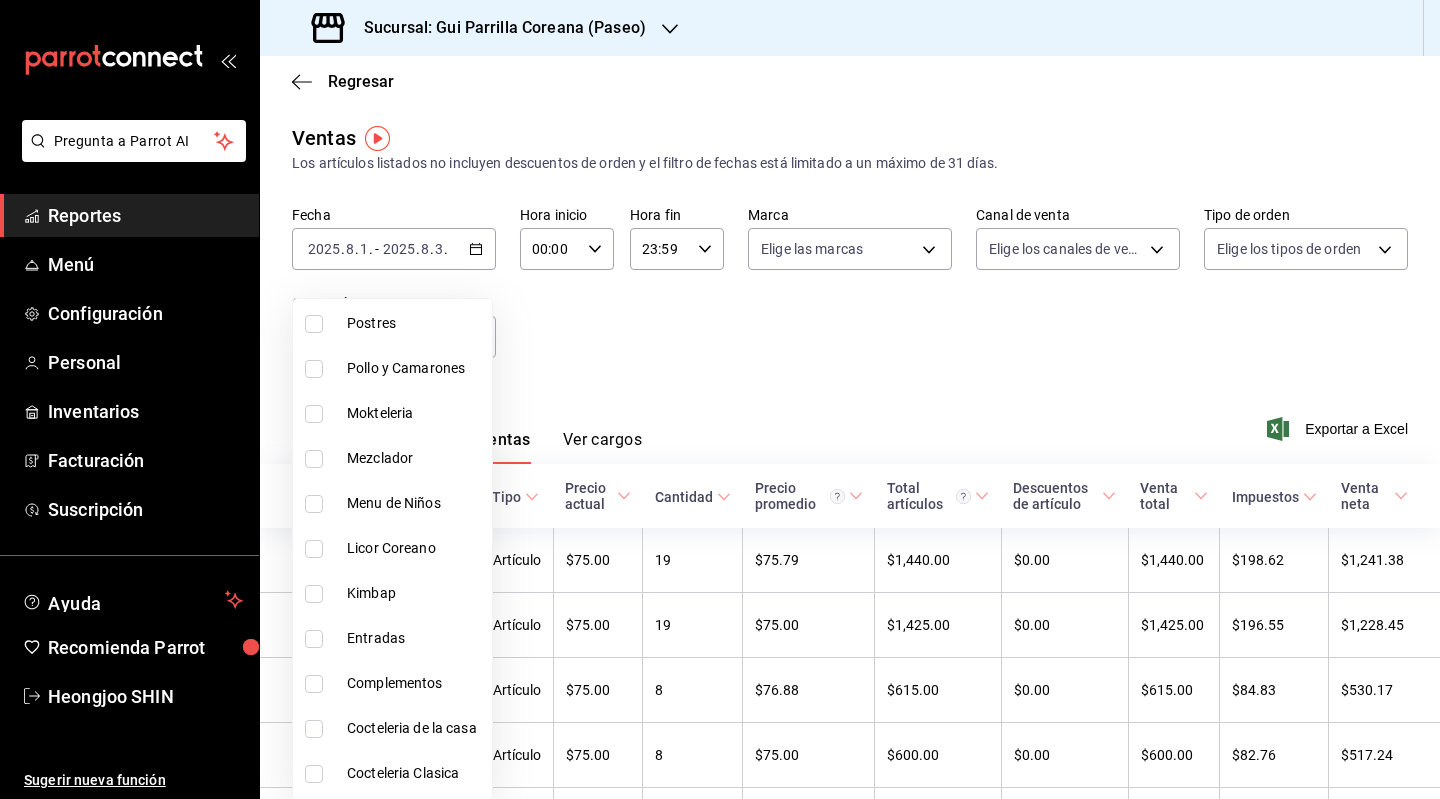 scroll, scrollTop: 830, scrollLeft: 0, axis: vertical 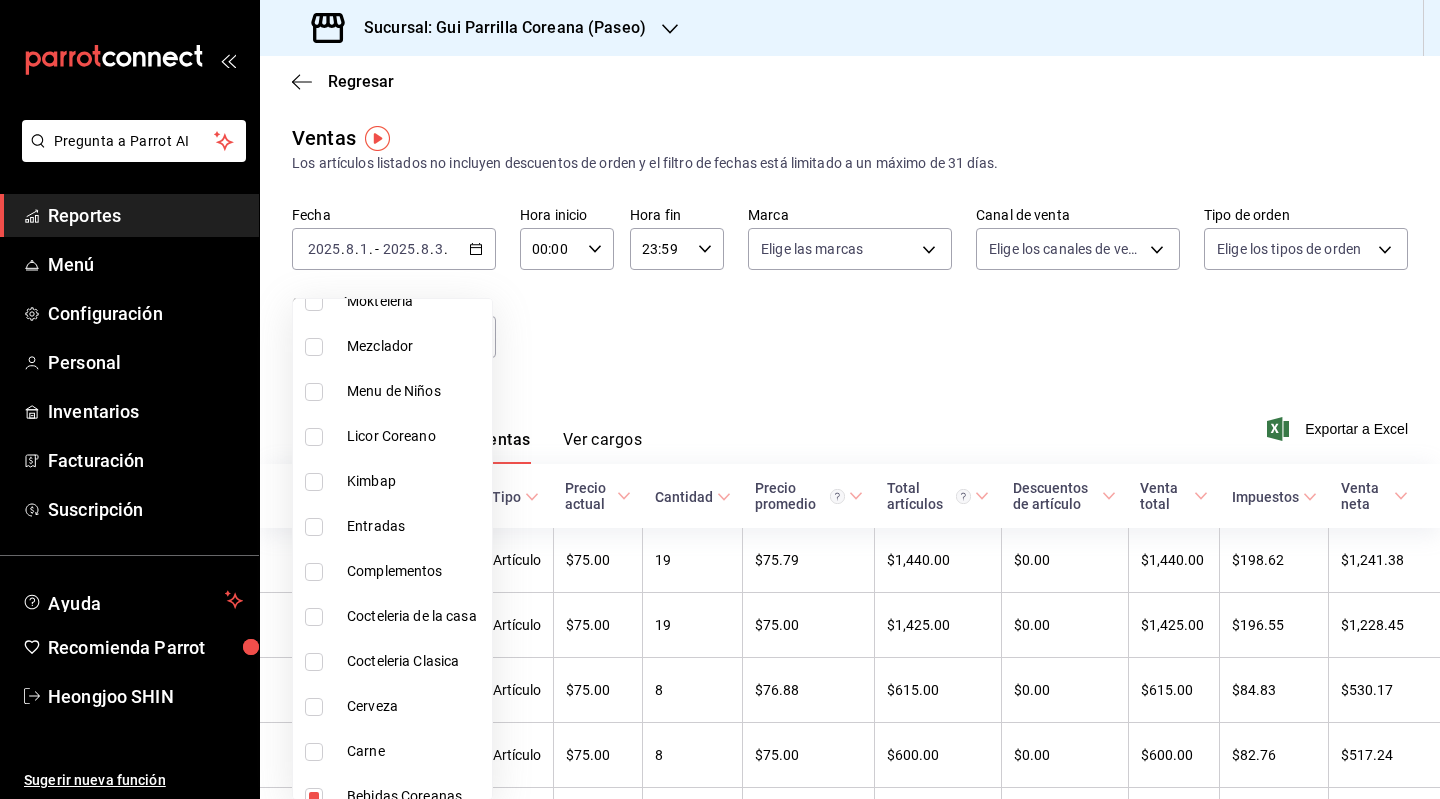 click at bounding box center (318, 797) 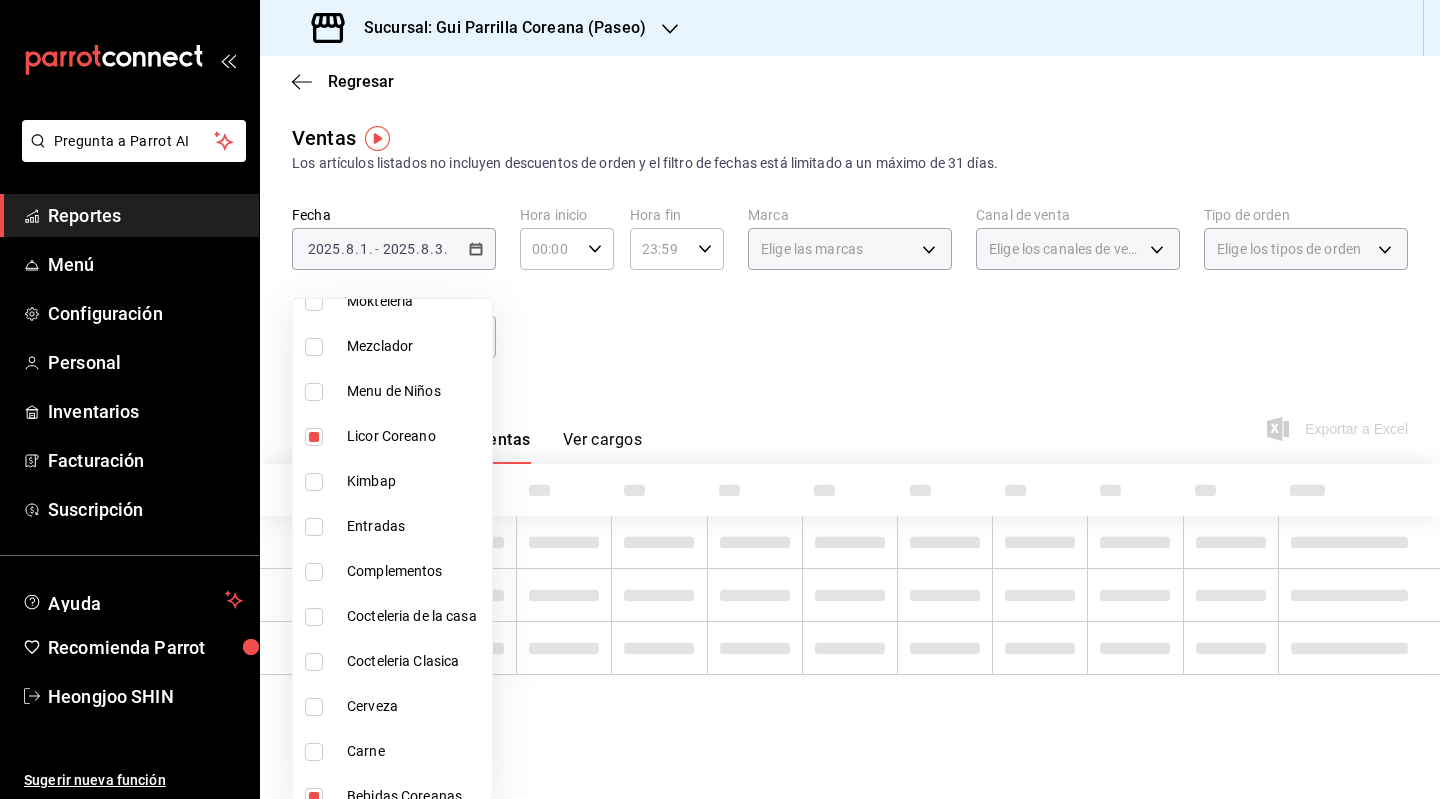 type on "e3ec4ac8-fec8-4985-abf0-6f517f8c6412,45ae7c5e-6a6b-4746-961e-923ecbba38c6" 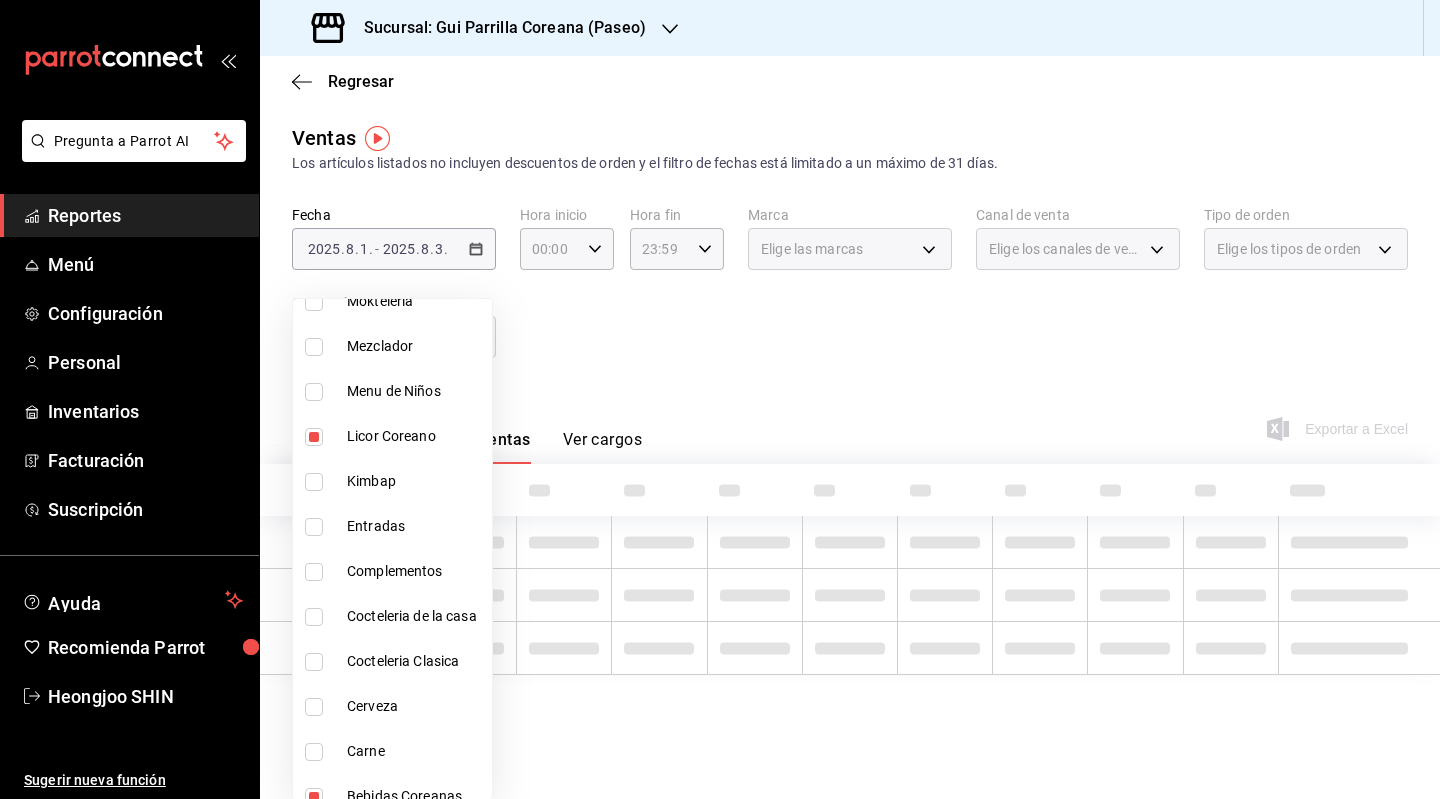 scroll, scrollTop: 726, scrollLeft: 0, axis: vertical 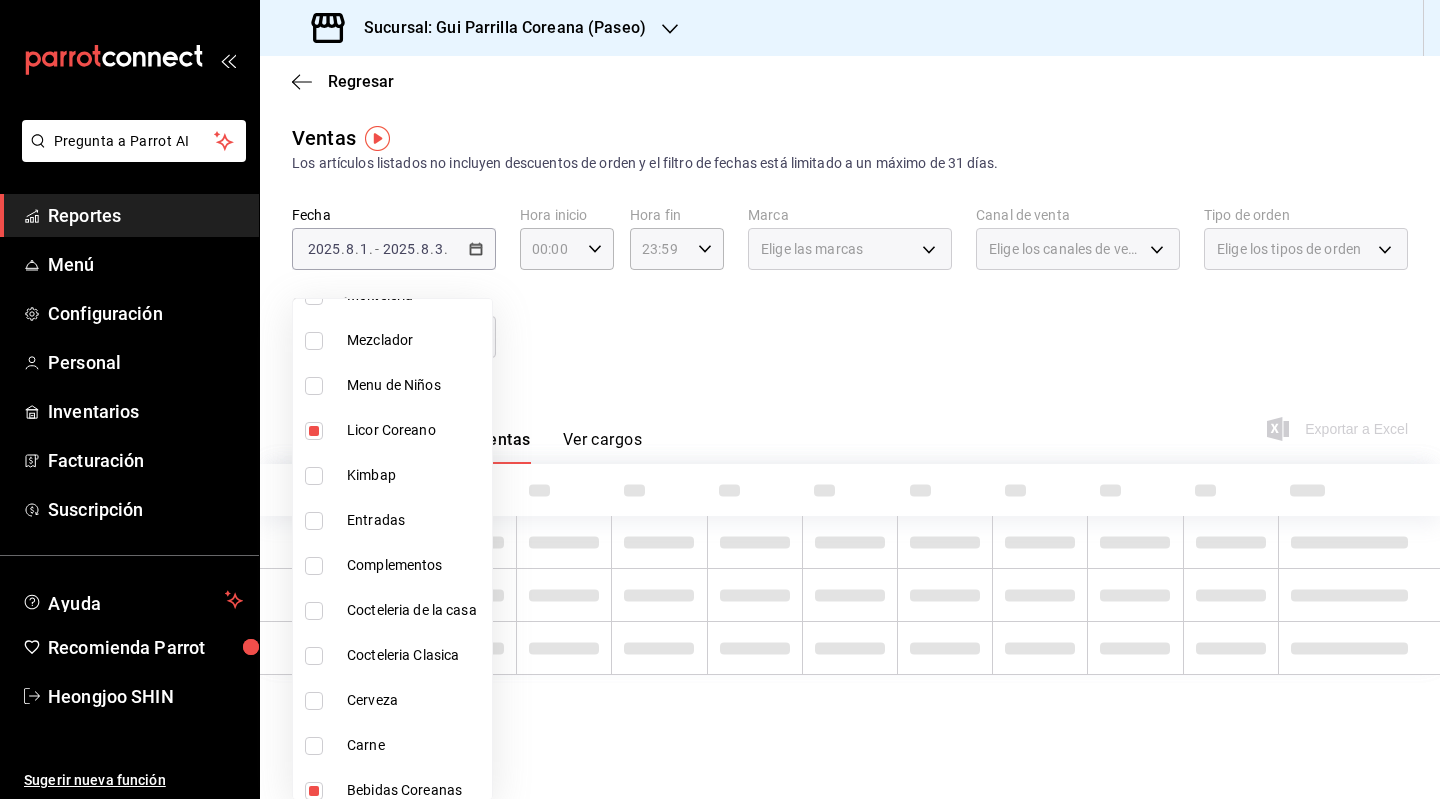 click at bounding box center [720, 399] 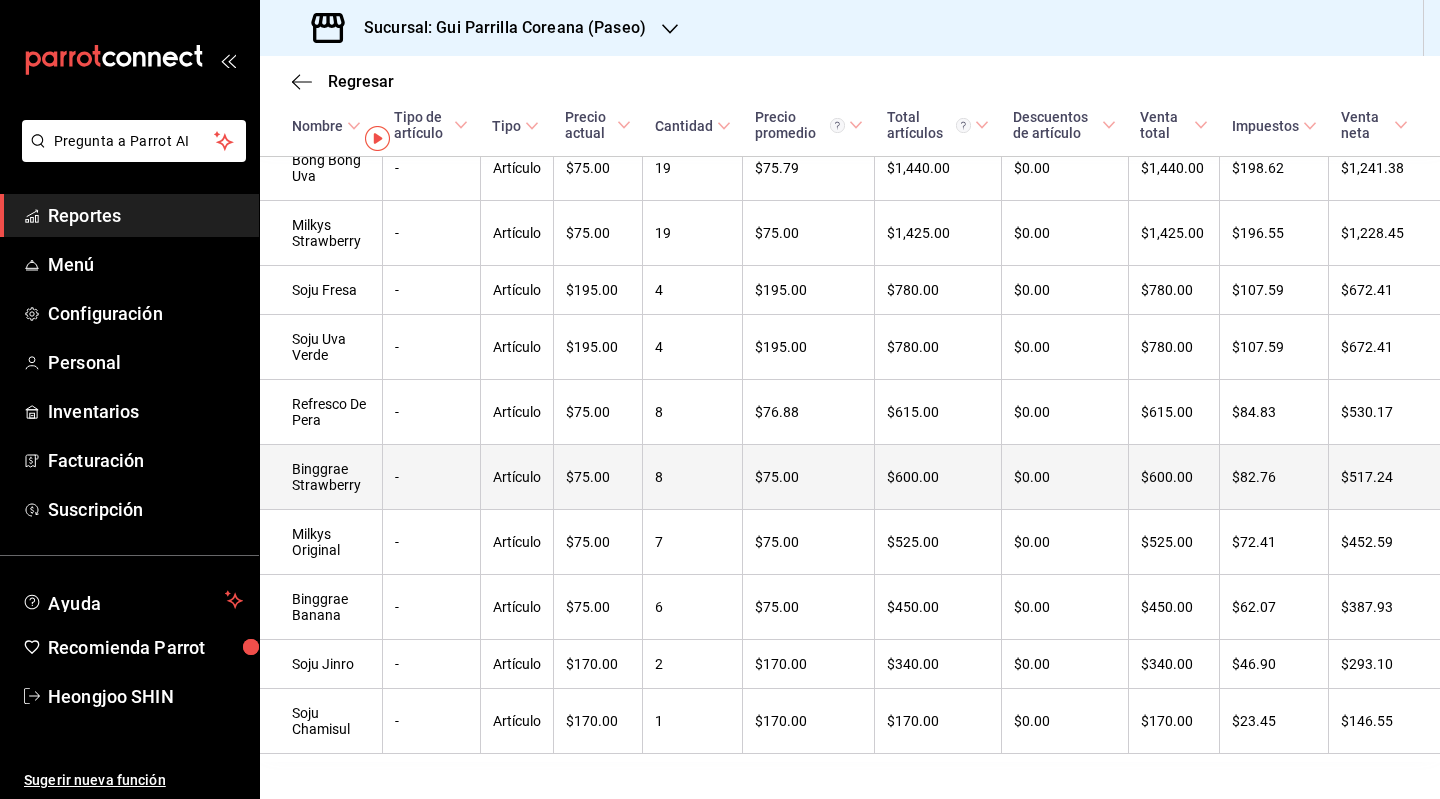 scroll, scrollTop: 0, scrollLeft: 0, axis: both 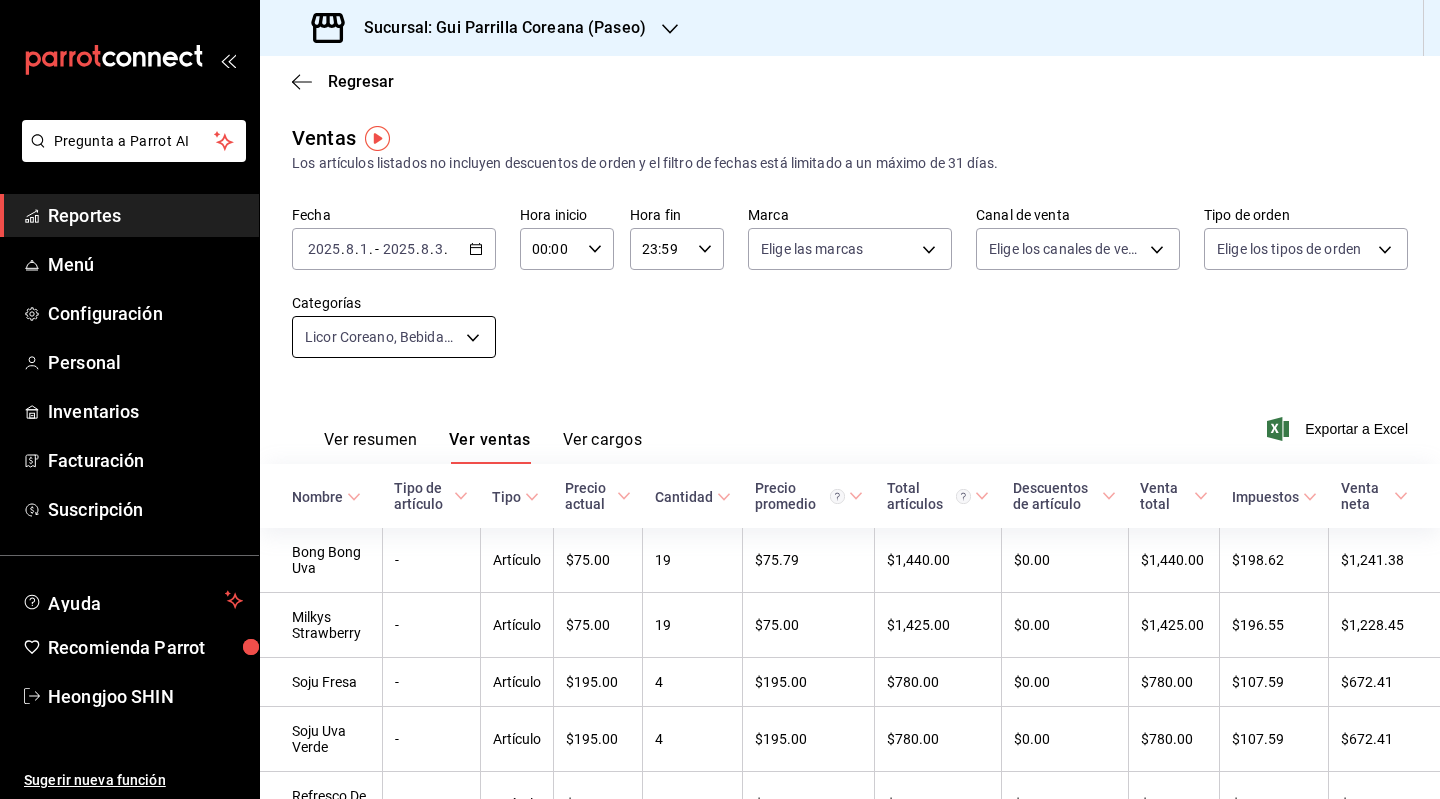 click on "Pregunta a Parrot AI Reportes   Menú   Configuración   Personal   Inventarios   Facturación   Suscripción   Ayuda Recomienda Parrot   [PERSON]   Sugerir nueva función   Sucursal: Gui Parrilla Coreana (Paseo) Regresar Ventas Los artículos listados no incluyen descuentos de orden y el filtro de fechas está limitado a un máximo de 31 días. Fecha [DATE] [DATE] .  [MONTH] .  [DAY] . - [DATE] [DATE] .  [MONTH] .  [DAY] . Hora inicio 00:00 Hora inicio Hora fin 23:59 Hora fin Marca Elige las marcas Canal de venta Elige los canales de venta Tipo de orden Elige los tipos de orden Categorías Licor Coreano, Bebidas Coreanas [UUID],[UUID] Ver resumen Ver ventas Ver cargos Exportar a Excel Nombre Tipo de artículo Tipo Precio actual Cantidad Precio promedio   Total artículos   Descuentos de artículo Venta total Impuestos Venta neta Bong Bong Uva - Artículo $[PRICE] [NUMBER] $[PRICE] $[PRICE] $[PRICE] $[PRICE] $[PRICE] $[PRICE] $[PRICE] Milkys Strawberry - Artículo $[PRICE] [NUMBER] $[PRICE] $[PRICE] $[PRICE] $[PRICE] $[PRICE] $[PRICE] $[PRICE]" at bounding box center [720, 399] 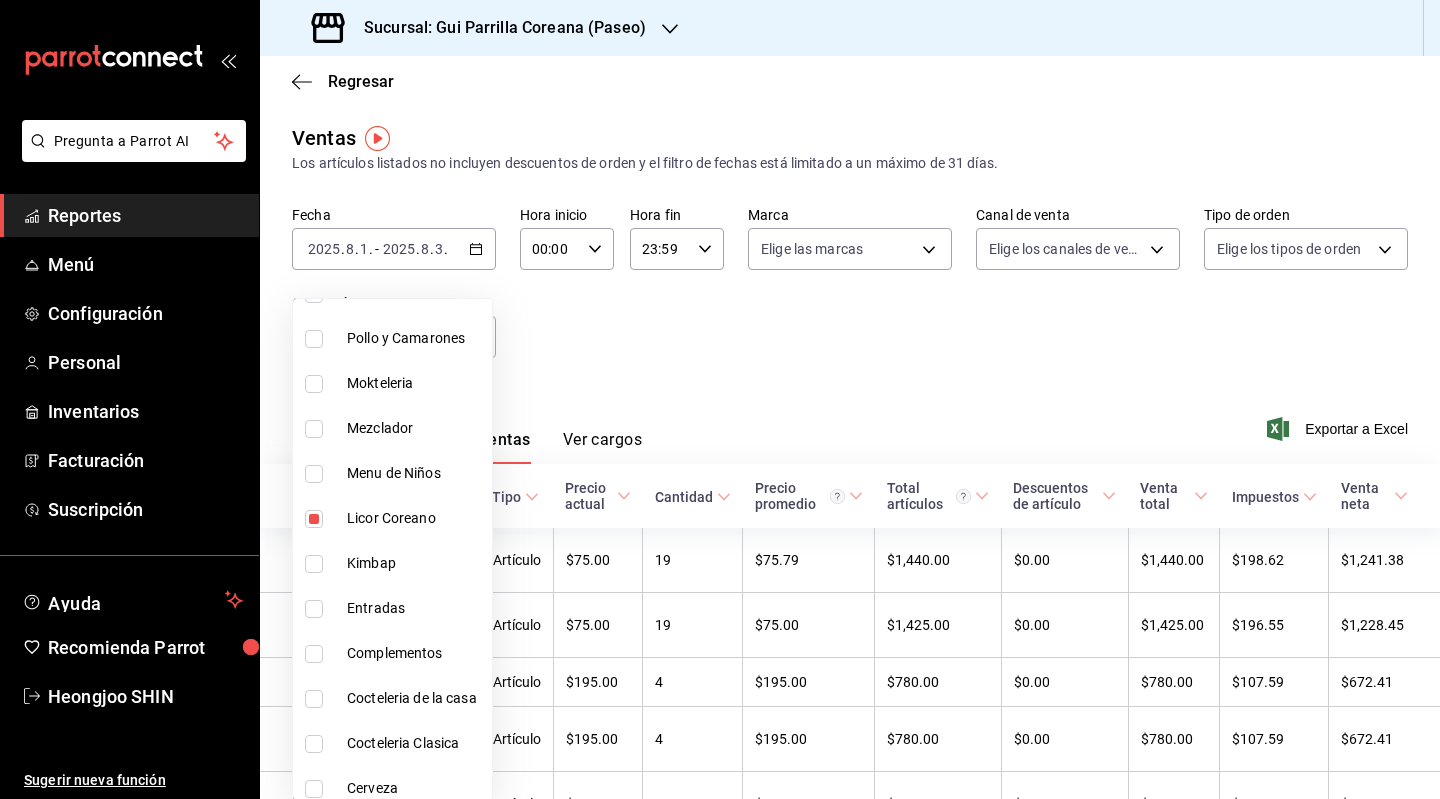 scroll, scrollTop: 830, scrollLeft: 0, axis: vertical 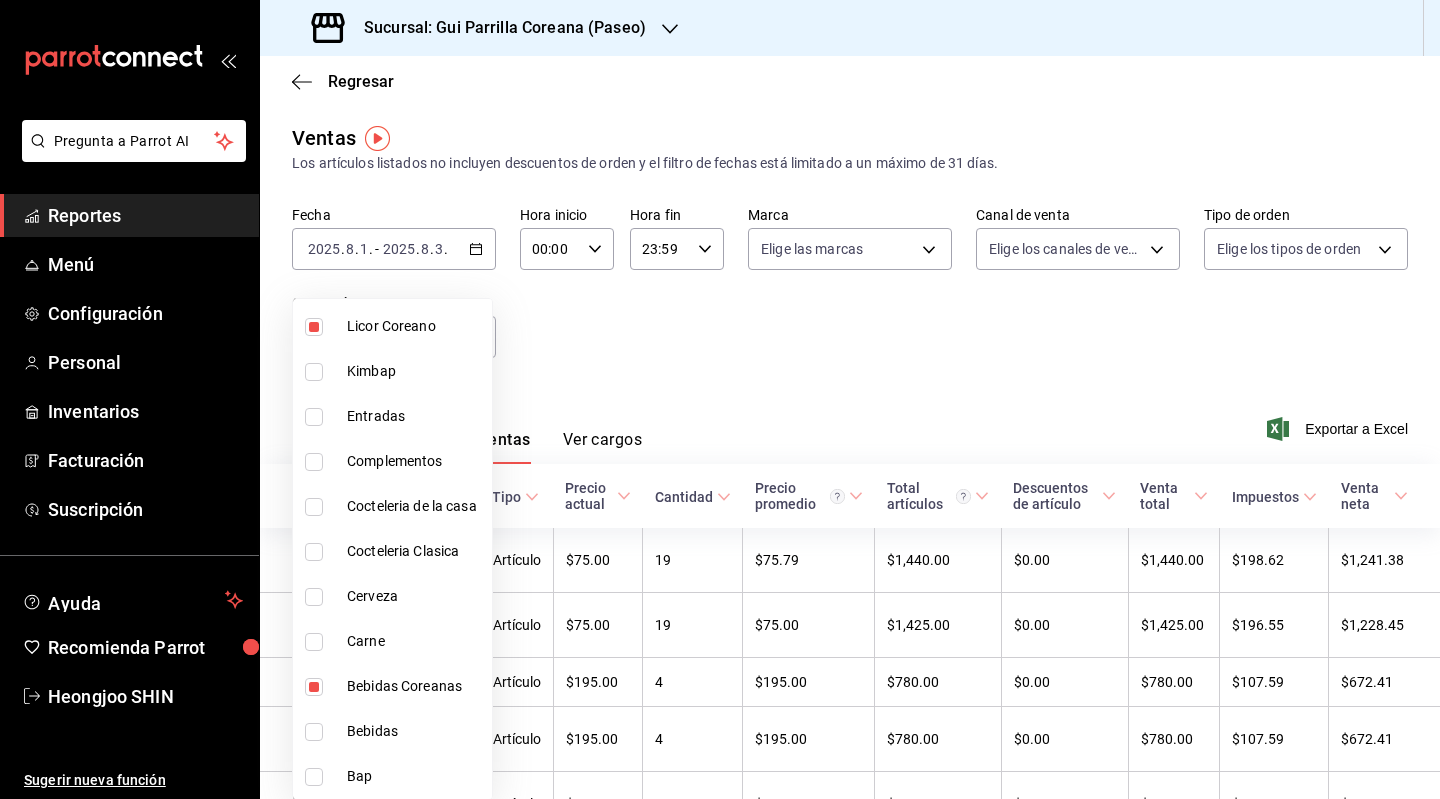 click at bounding box center (314, 687) 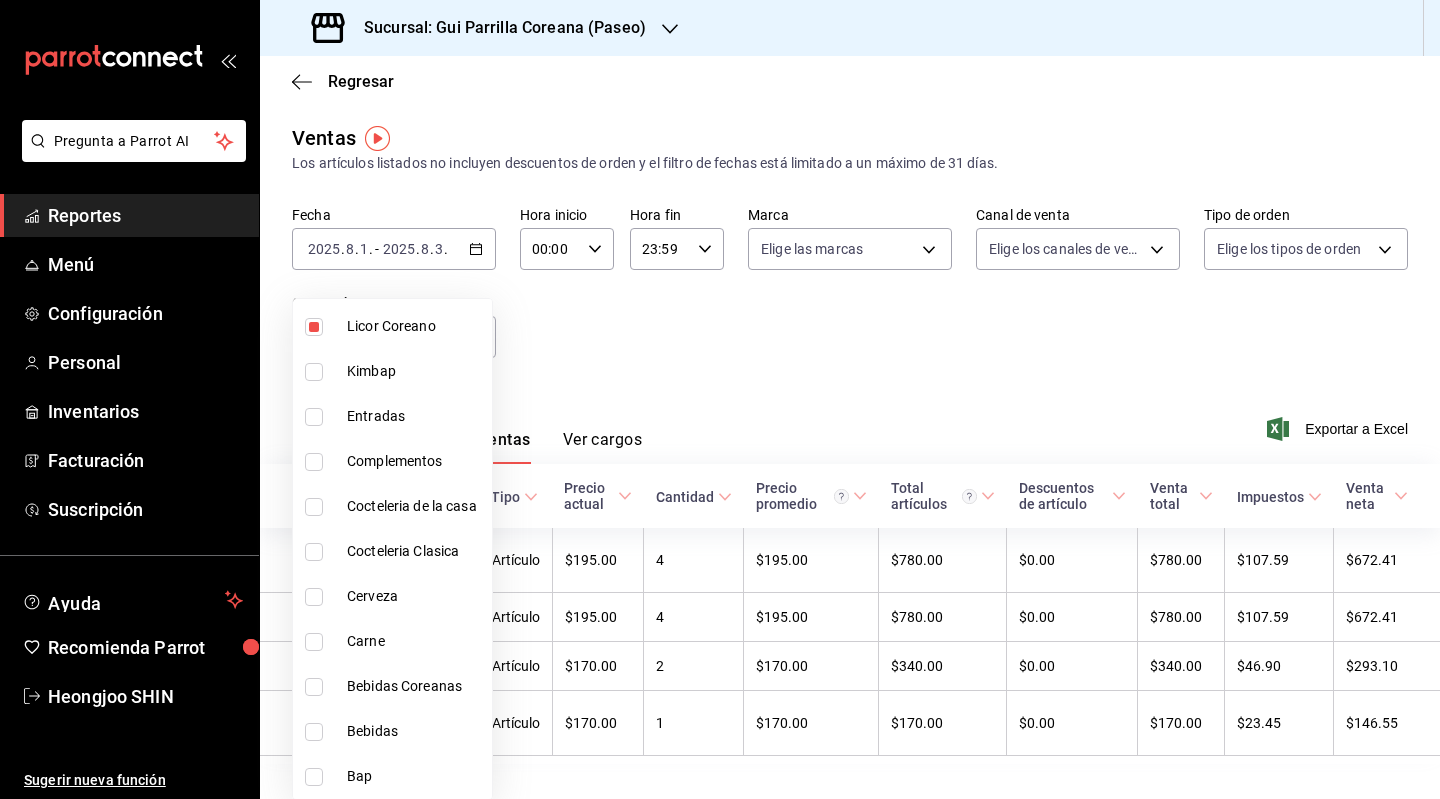 click at bounding box center (720, 399) 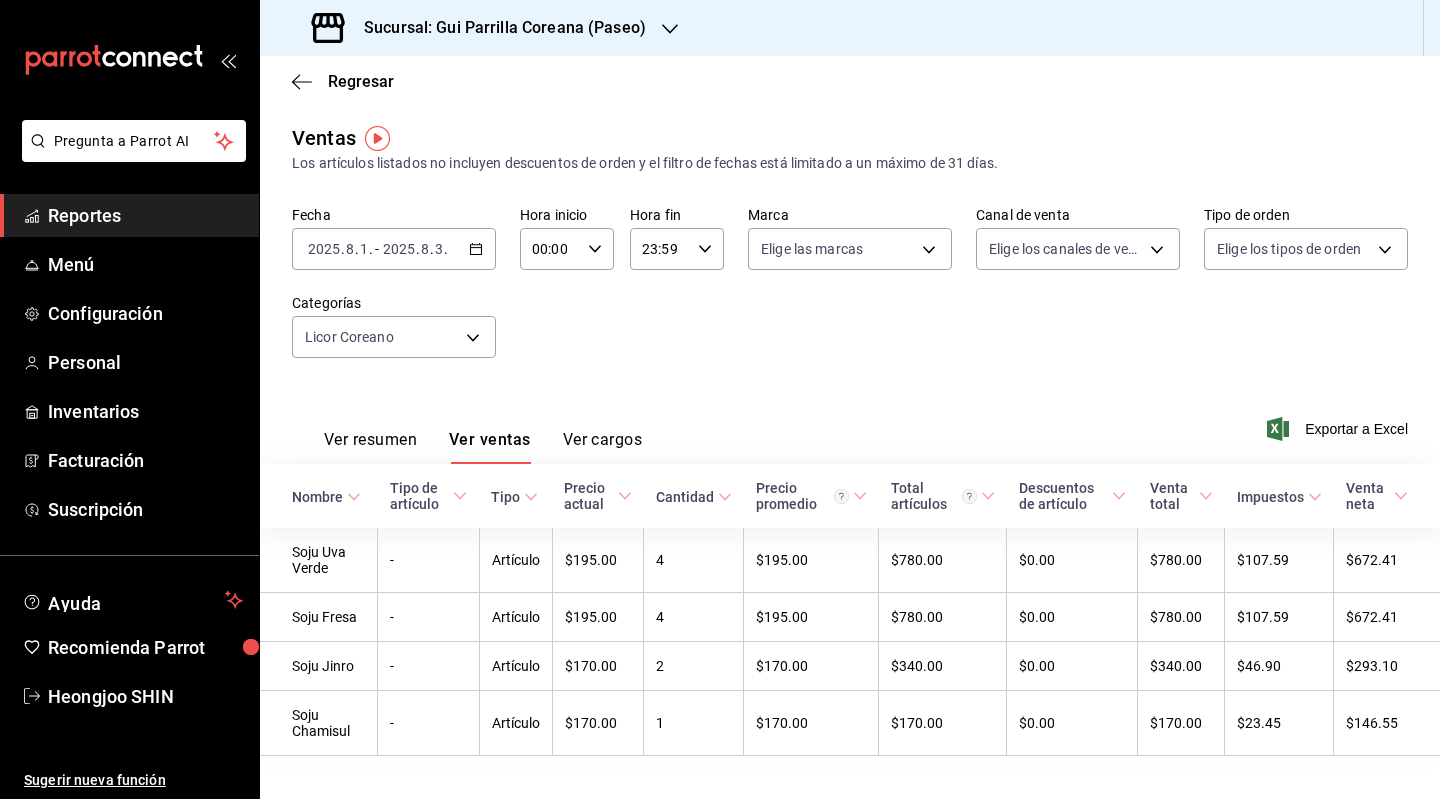 click on "[DATE] [DATE] .  [MONTH] .  [DAY] . - [DATE] [DATE] .  [MONTH] .  [DAY] ." at bounding box center [394, 249] 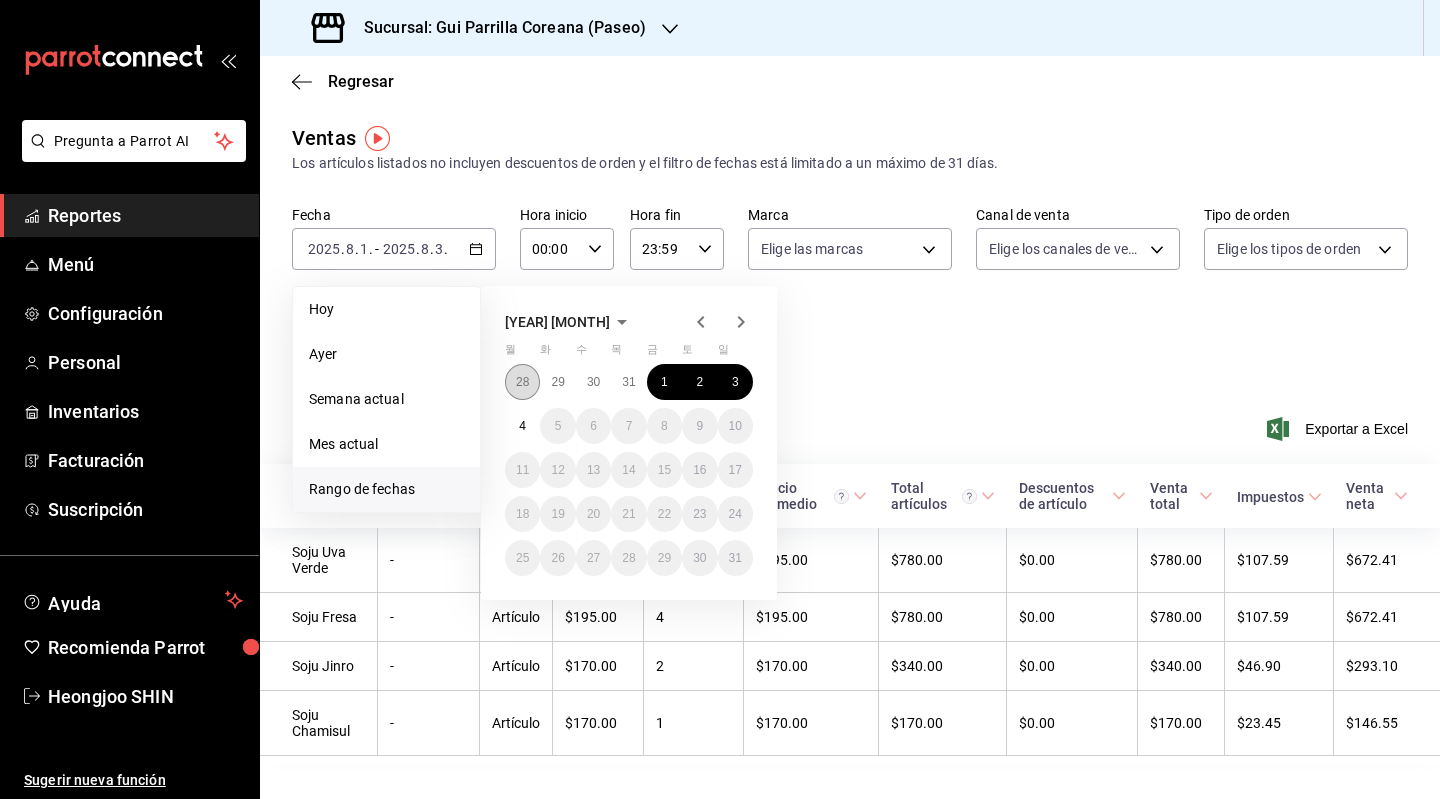 click on "28" at bounding box center [522, 382] 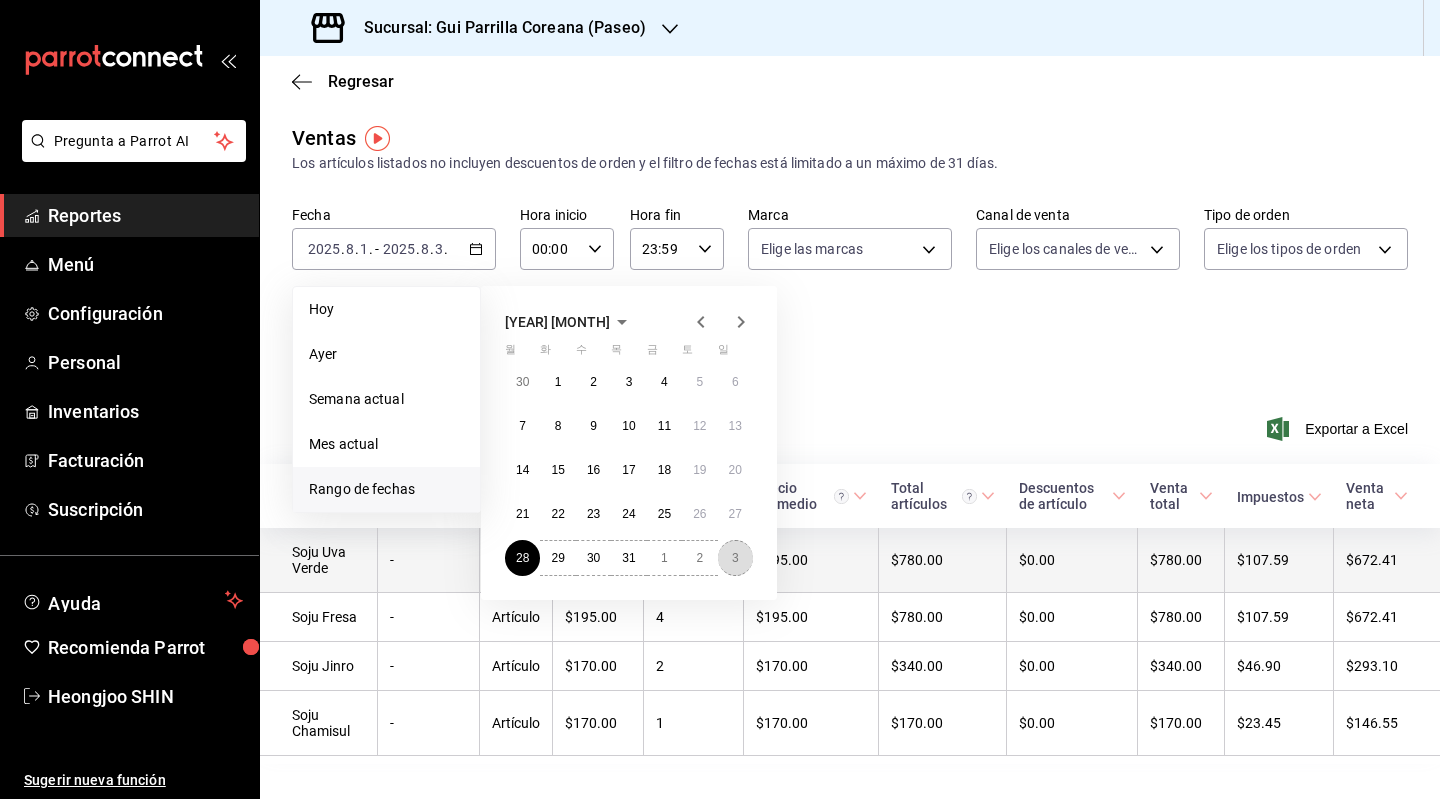 click on "3" at bounding box center [735, 558] 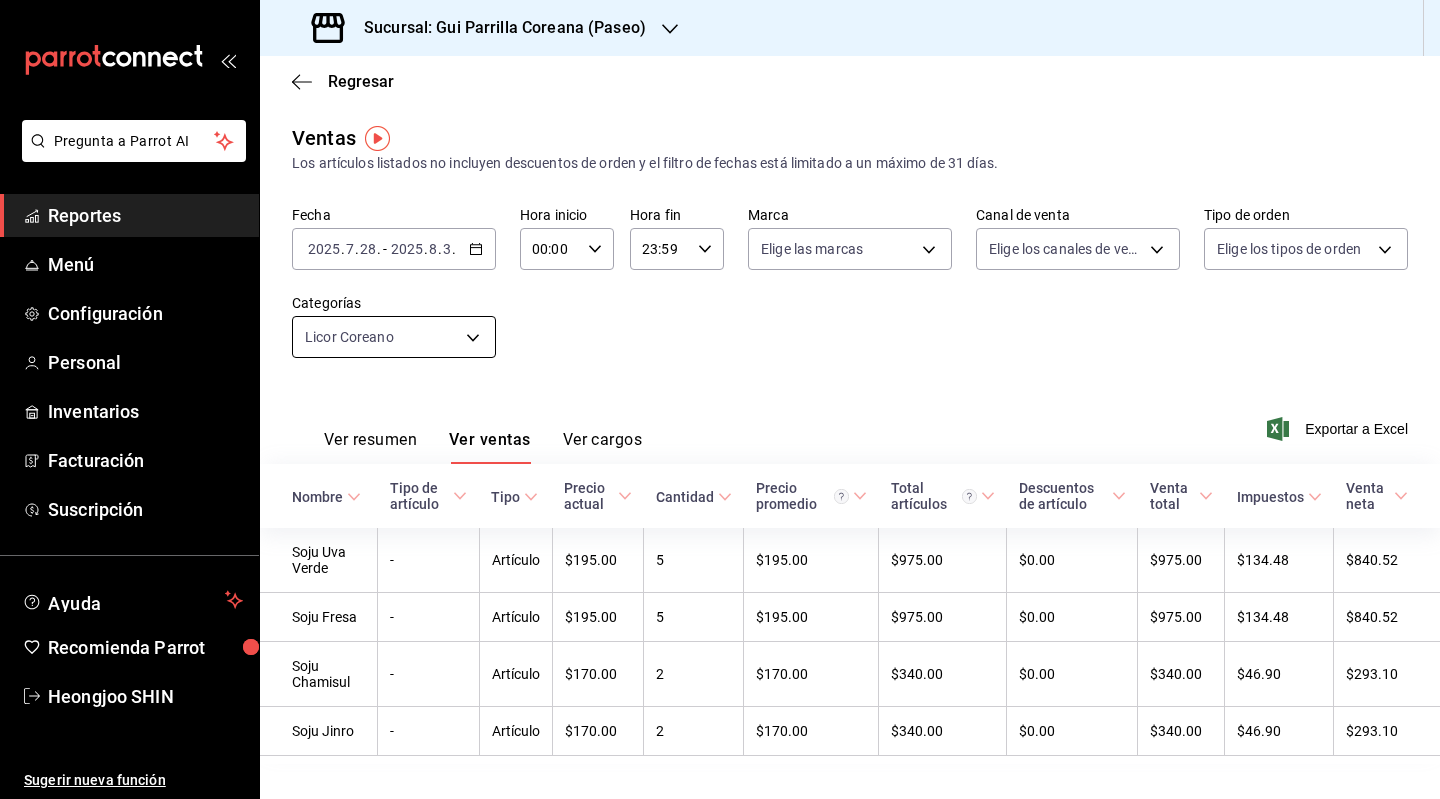 click on "Pregunta a Parrot AI Reportes   Menú   Configuración   Personal   Inventarios   Facturación   Suscripción   Ayuda Recomienda Parrot   [PERSON]   Sugerir nueva función   Sucursal: Gui Parrilla Coreana (Paseo) Regresar Ventas Los artículos listados no incluyen descuentos de orden y el filtro de fechas está limitado a un máximo de 31 días. Fecha [DATE] [DATE] .  [MONTH] .  [DAY] . - [DATE] [DATE] .  [MONTH] .  [DAY] . Hora inicio 00:00 Hora inicio Hora fin 23:59 Hora fin Marca Elige las marcas Canal de venta Elige los canales de venta Tipo de orden Elige los tipos de orden Categorías Licor Coreano [UUID] Ver resumen Ver ventas Ver cargos Exportar a Excel Nombre Tipo de artículo Tipo Precio actual Cantidad Precio promedio   Total artículos   Descuentos de artículo Venta total Impuestos Venta neta Soju Uva Verde - Artículo $[PRICE] [NUMBER] $[PRICE] $[PRICE] $[PRICE] $[PRICE] $[PRICE] $[PRICE] $[PRICE] Soju Fresa - Artículo $[PRICE] [NUMBER] $[PRICE] $[PRICE] $[PRICE] $[PRICE] $[PRICE] $[PRICE] Soju Chamisul - Artículo" at bounding box center [720, 399] 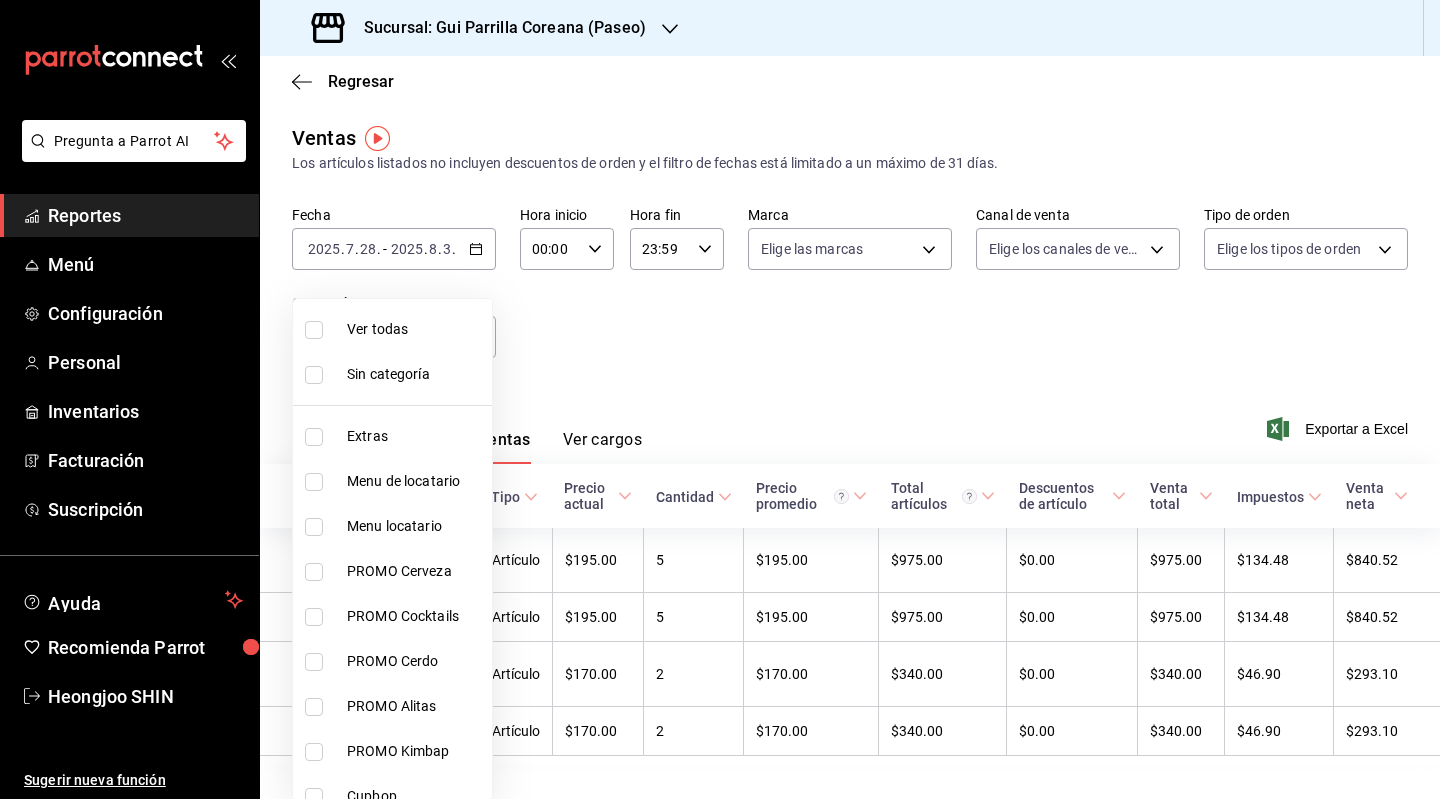 drag, startPoint x: 502, startPoint y: 616, endPoint x: 495, endPoint y: 448, distance: 168.14577 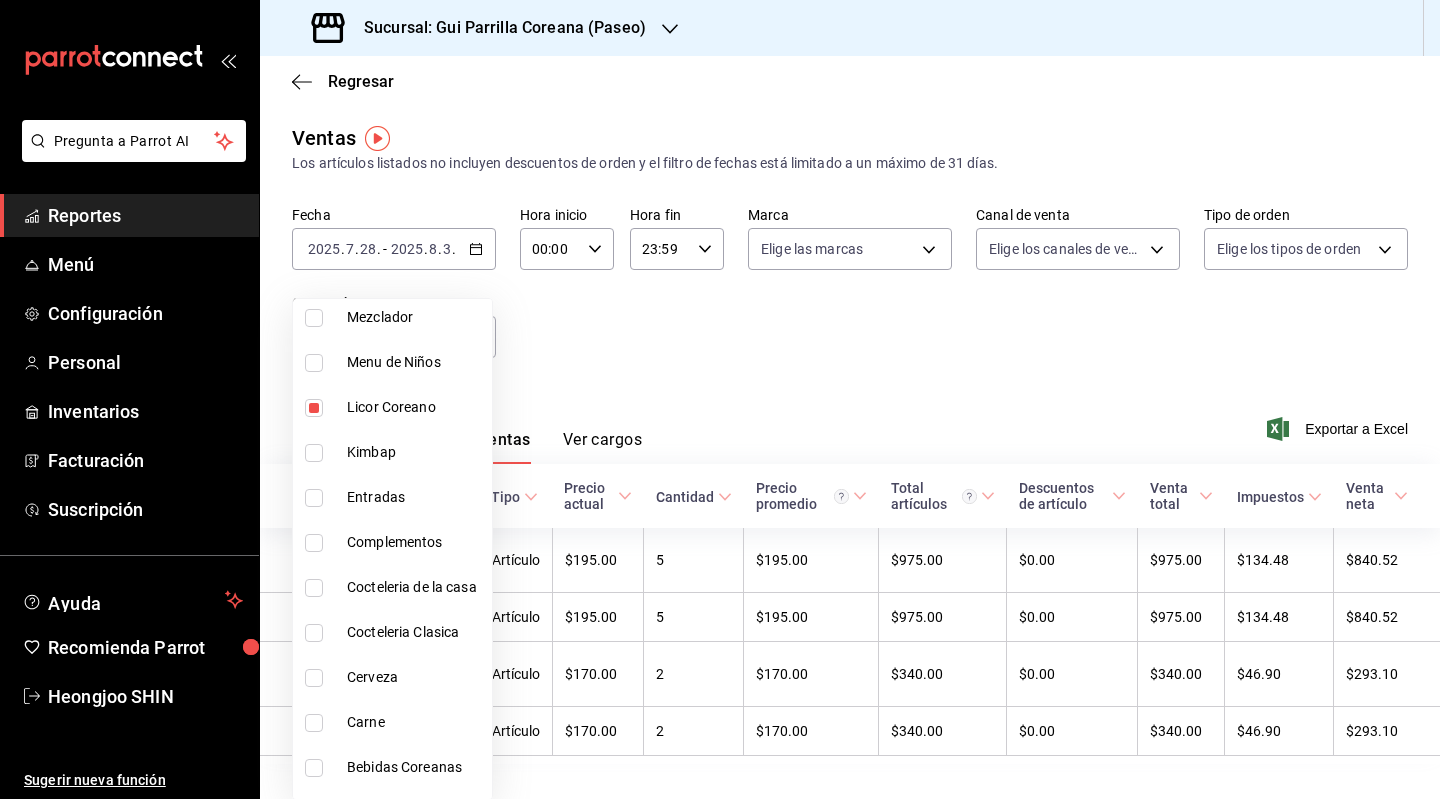 scroll, scrollTop: 830, scrollLeft: 0, axis: vertical 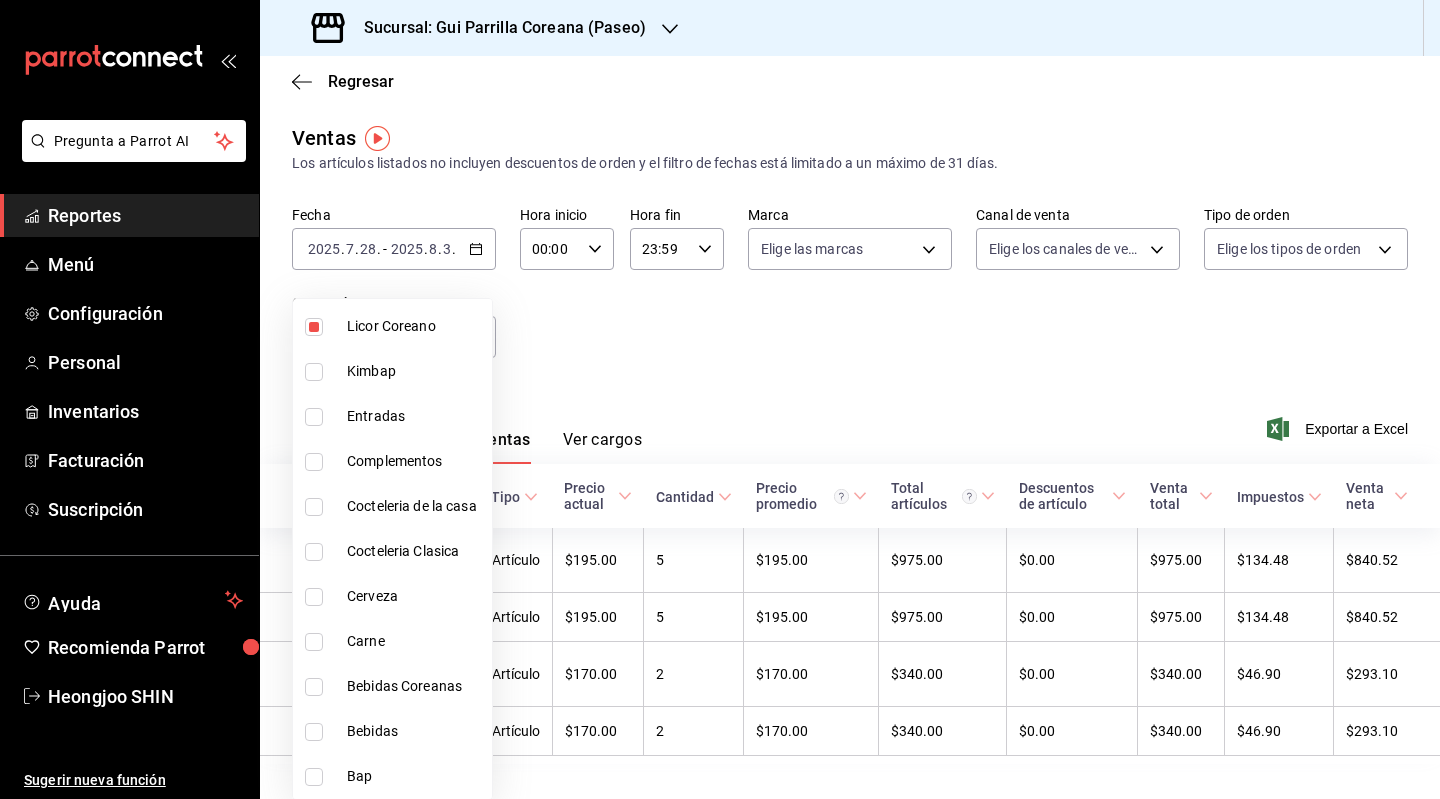 click at bounding box center (314, 687) 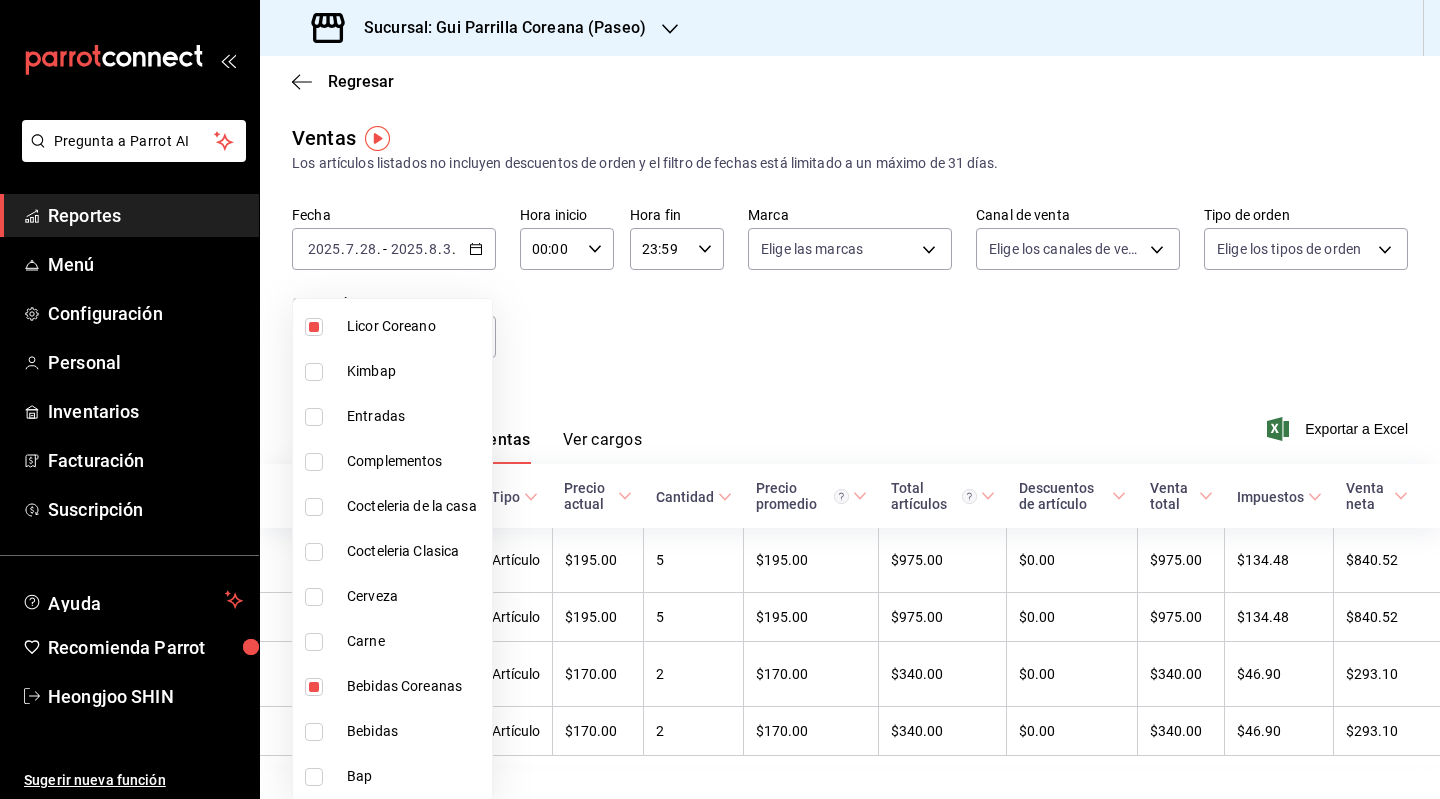 type on "45ae7c5e-6a6b-4746-961e-923ecbba38c6,e3ec4ac8-fec8-4985-abf0-6f517f8c6412" 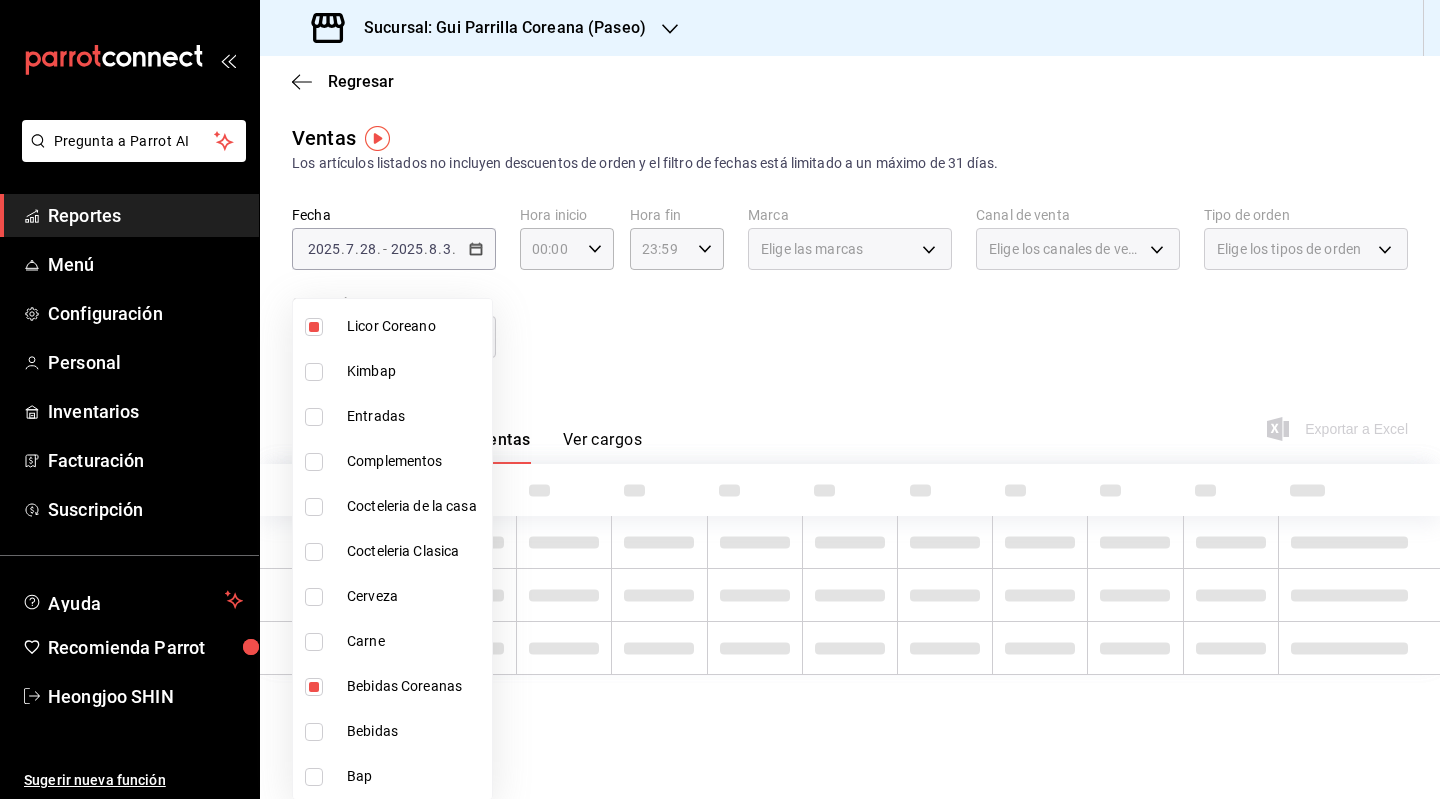 click at bounding box center [314, 327] 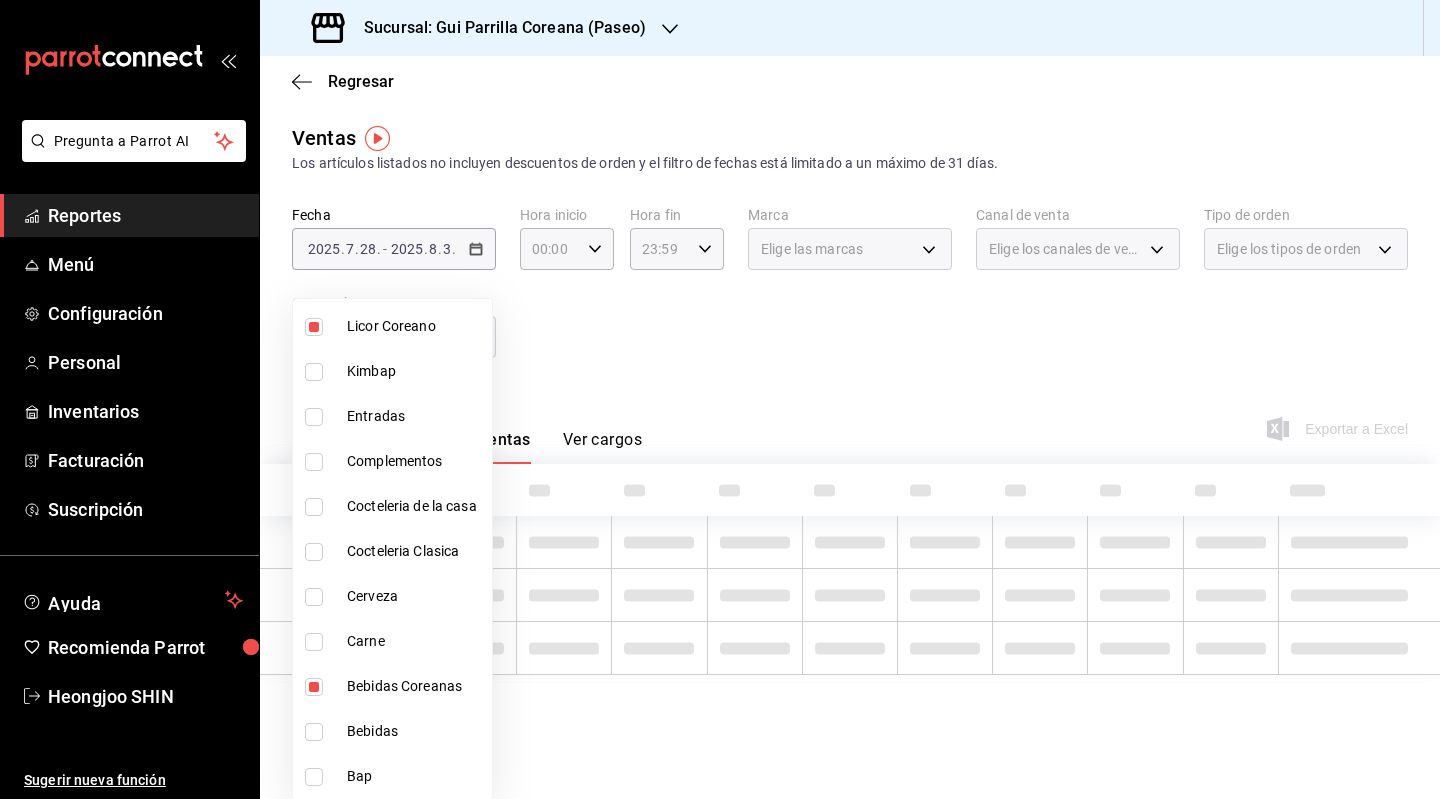 type on "e3ec4ac8-fec8-4985-abf0-6f517f8c6412" 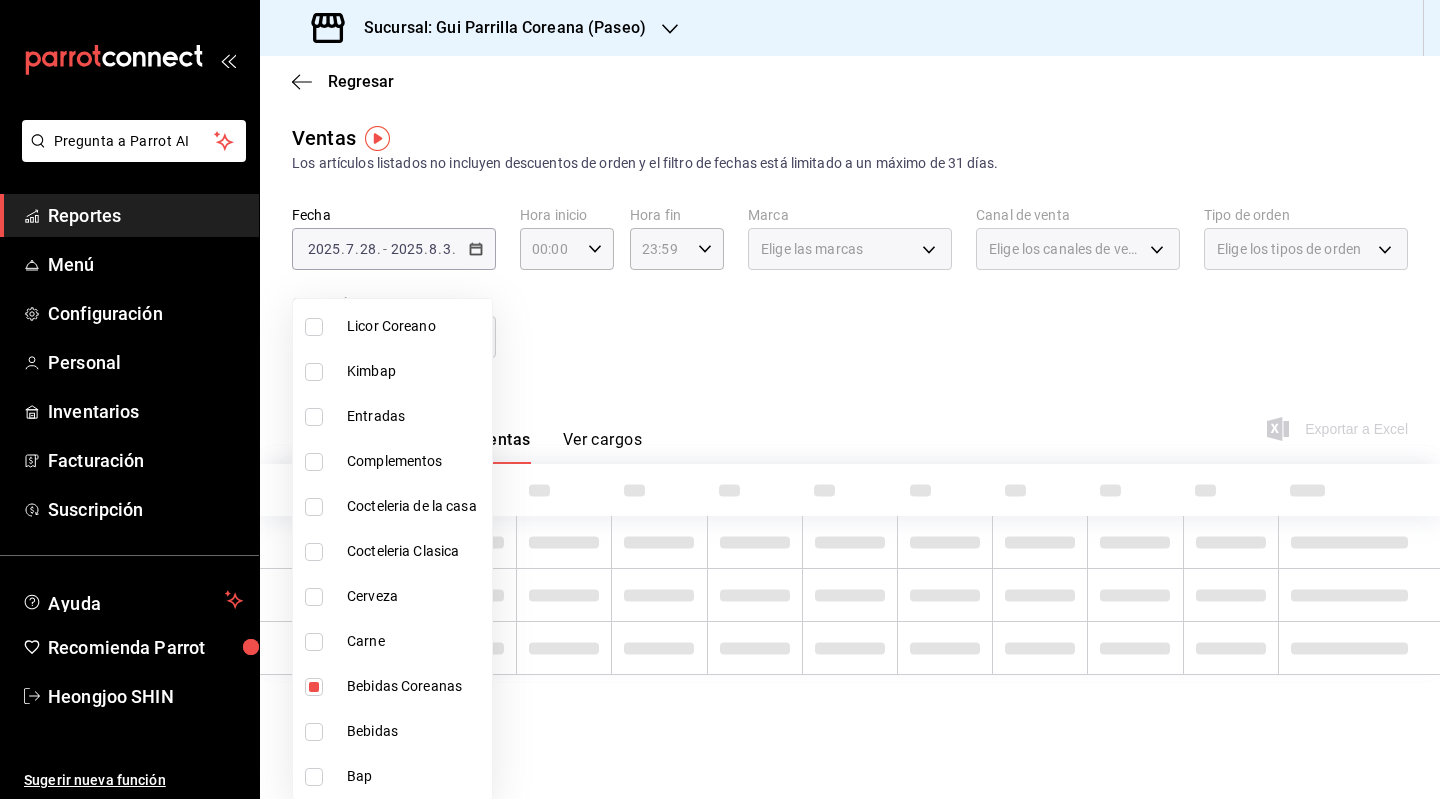 click at bounding box center [720, 399] 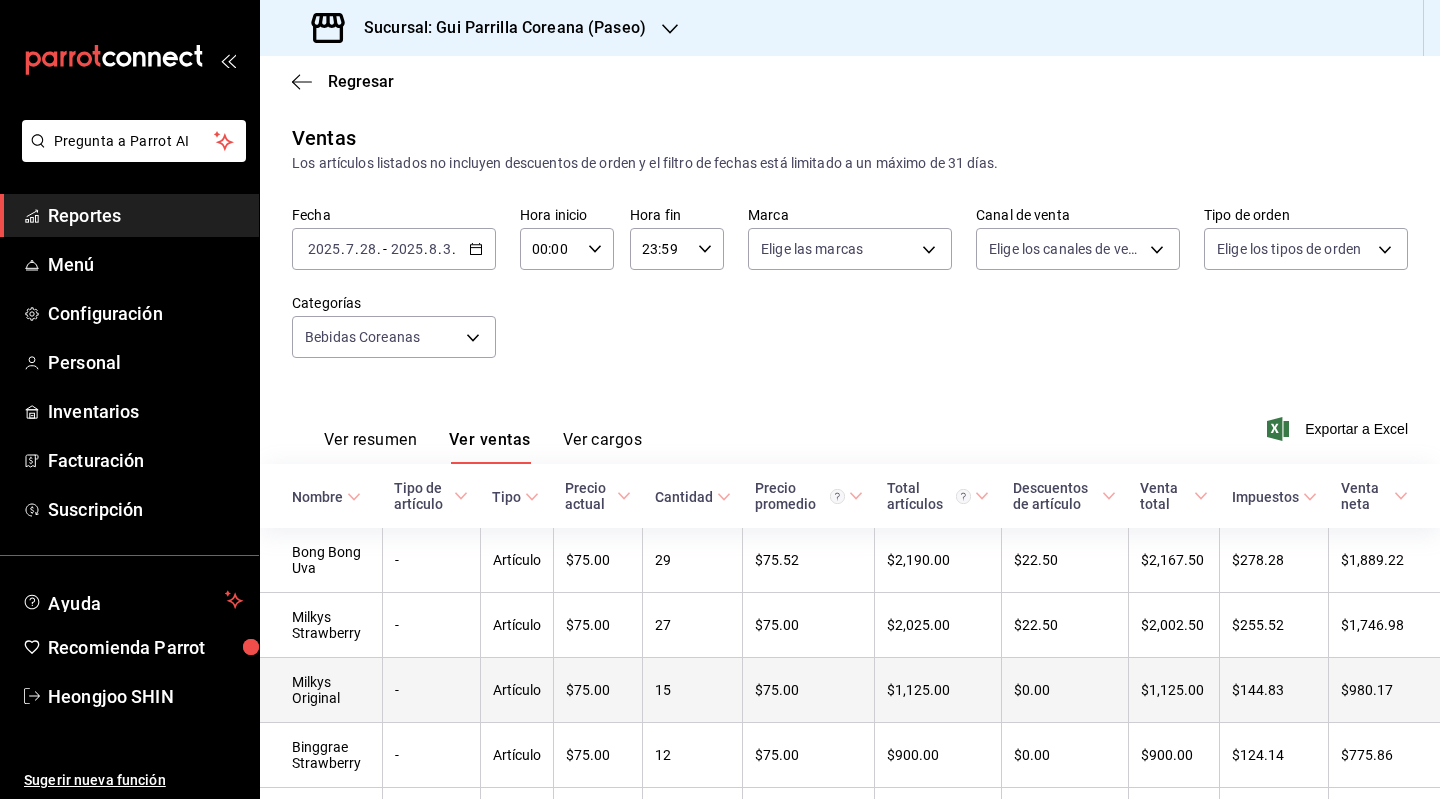 scroll, scrollTop: 264, scrollLeft: 0, axis: vertical 